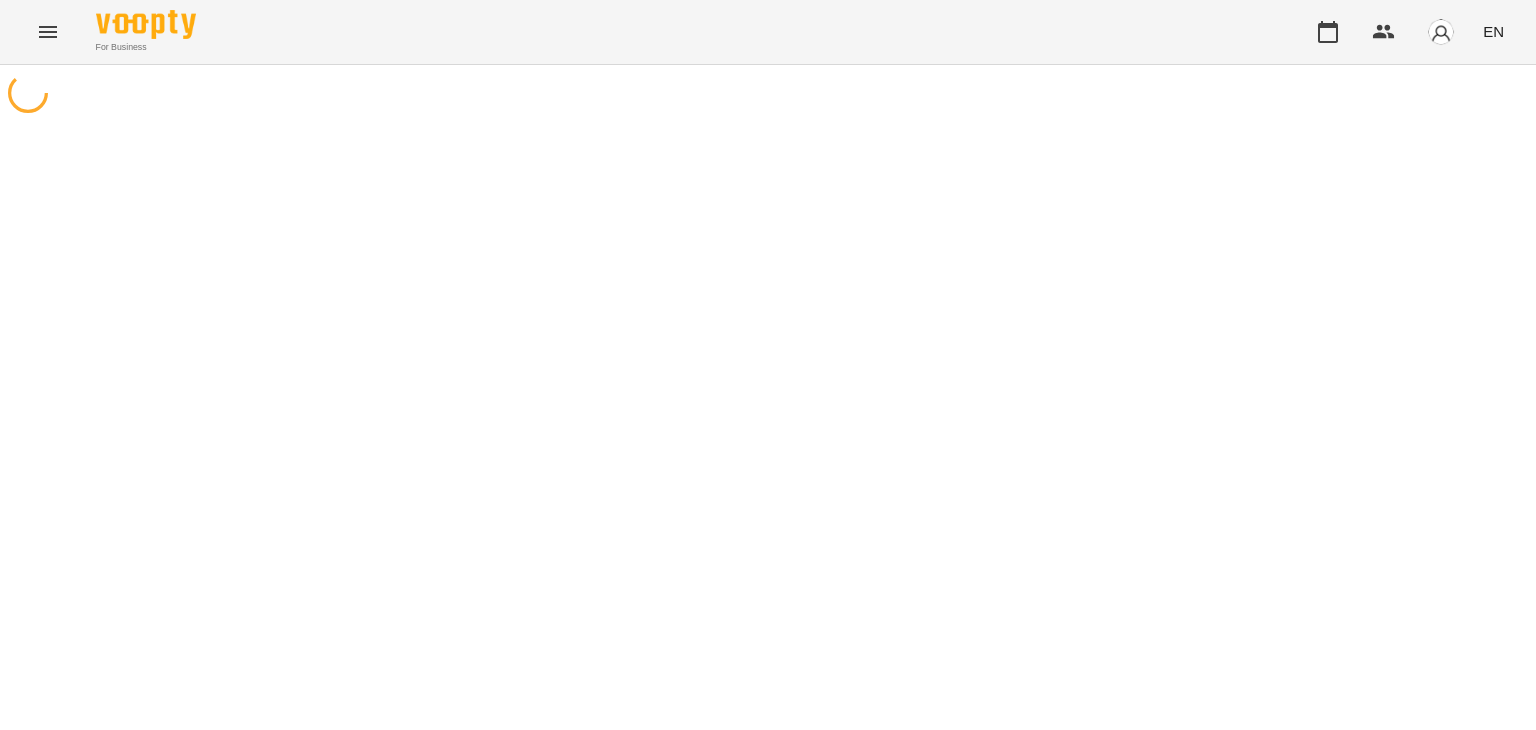scroll, scrollTop: 0, scrollLeft: 0, axis: both 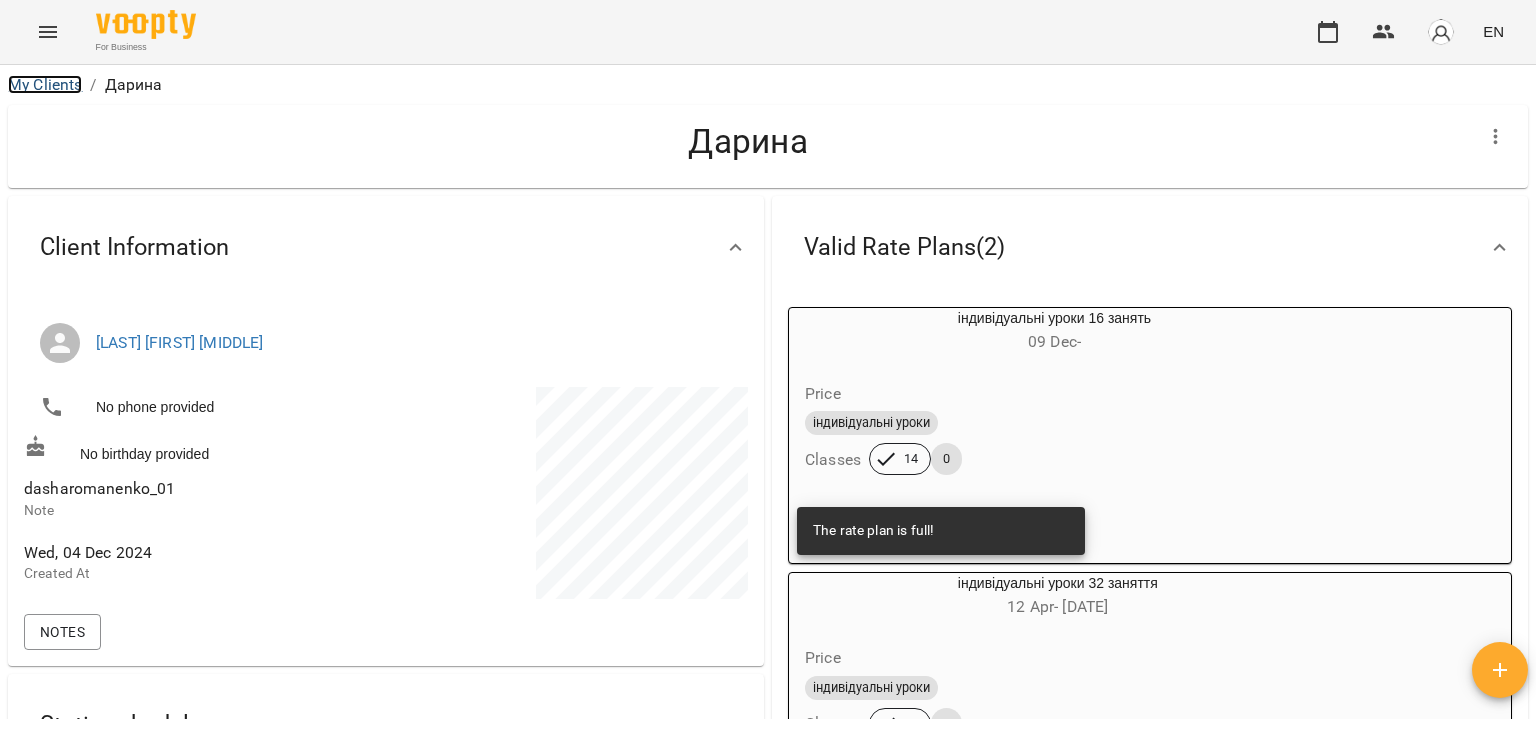 click on "My Clients" at bounding box center [45, 84] 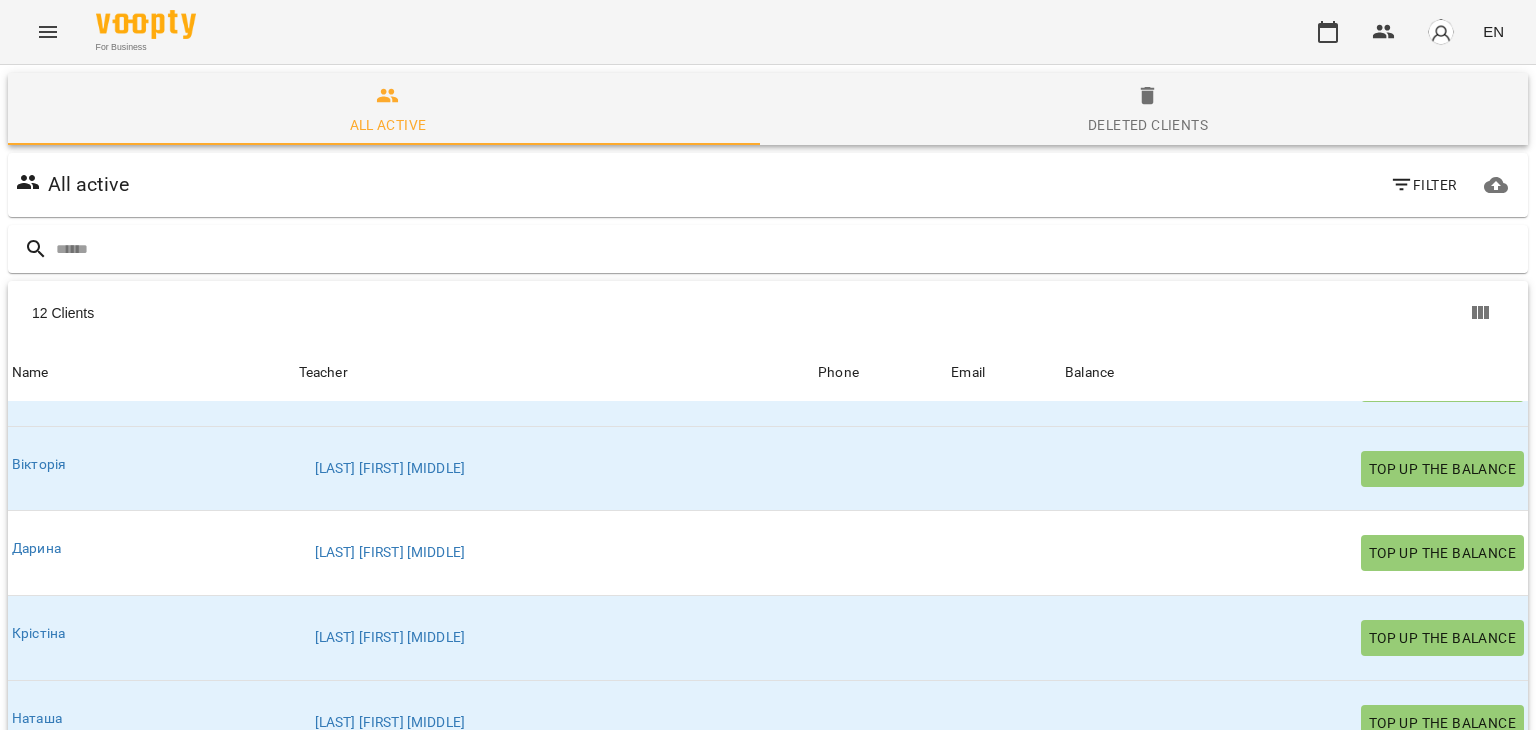 scroll, scrollTop: 555, scrollLeft: 0, axis: vertical 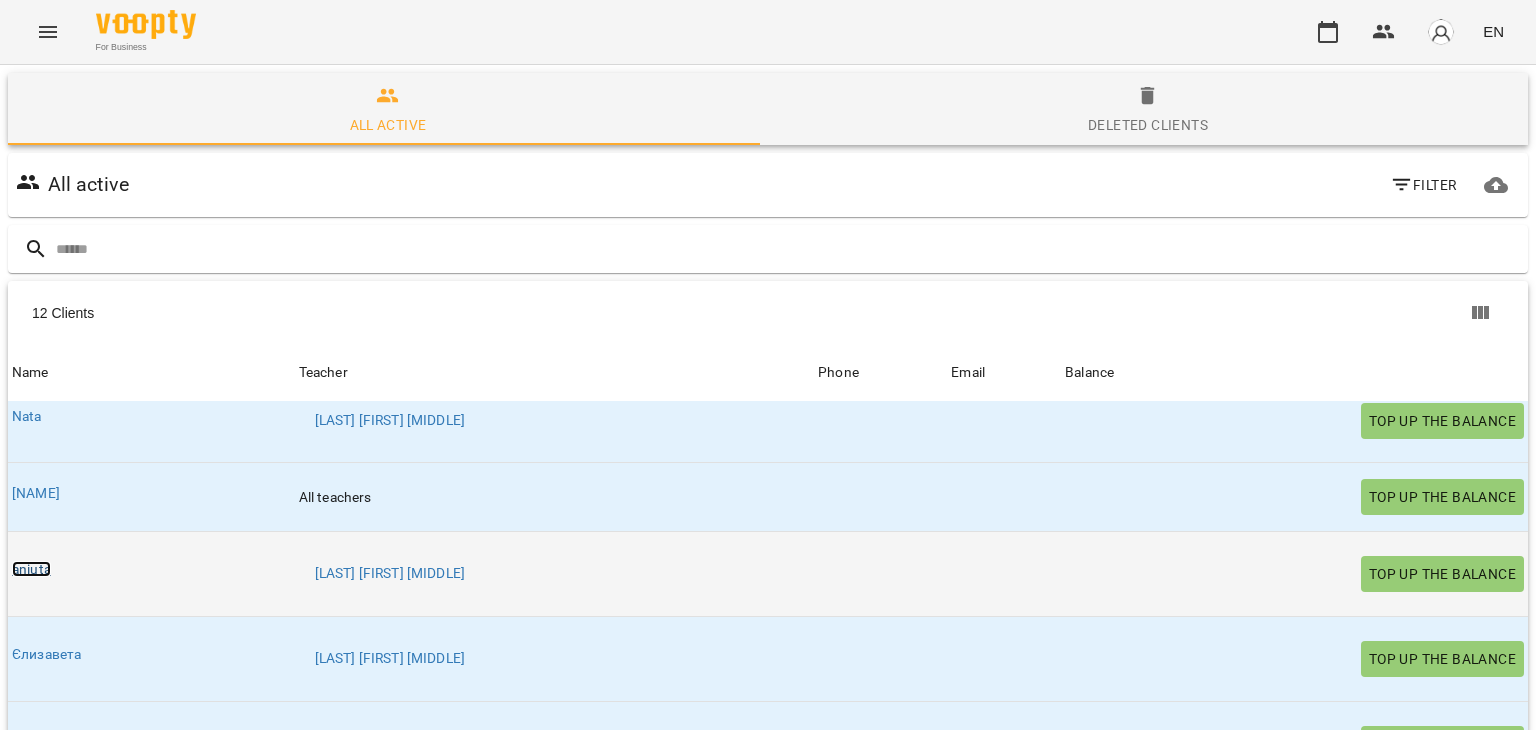 click on "aniuta" at bounding box center [31, 569] 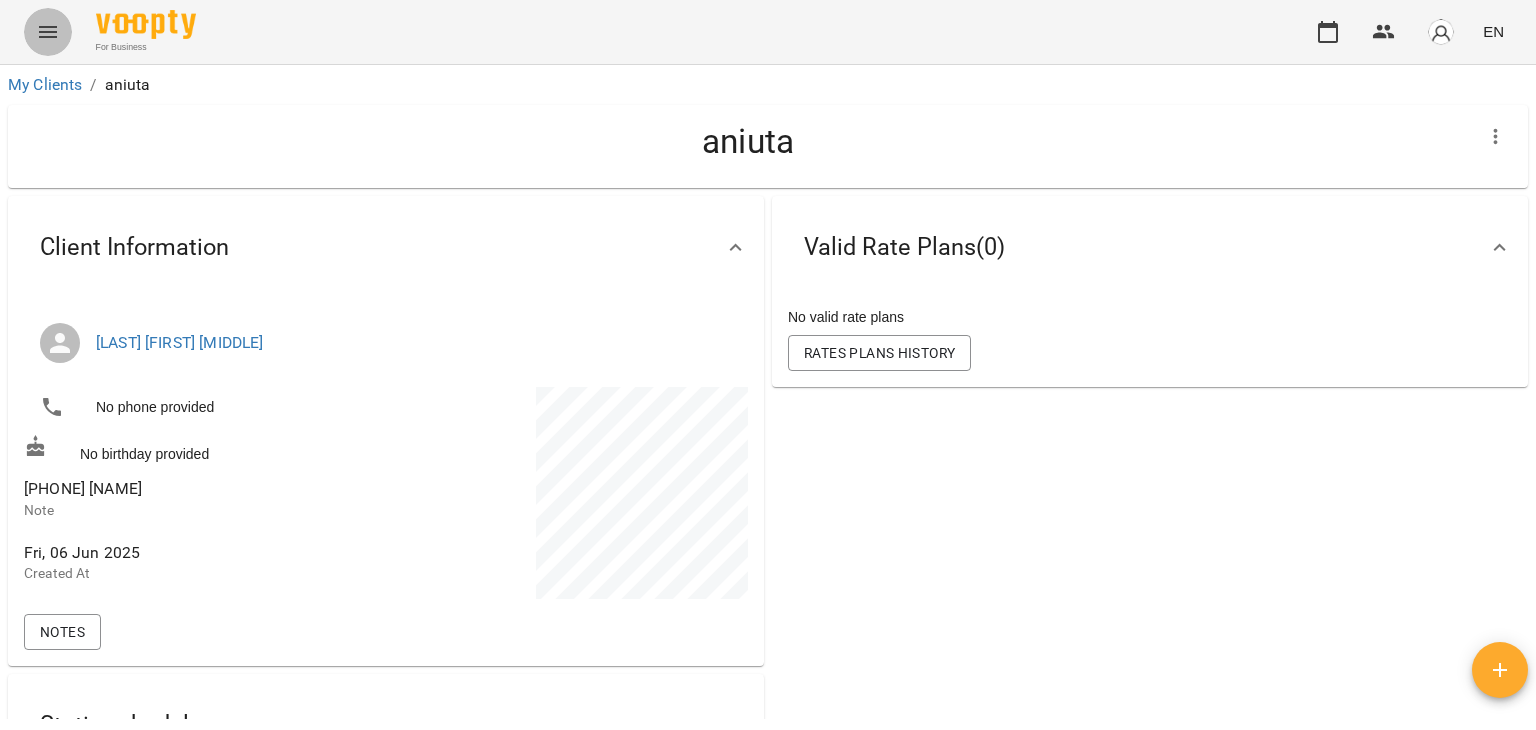 click 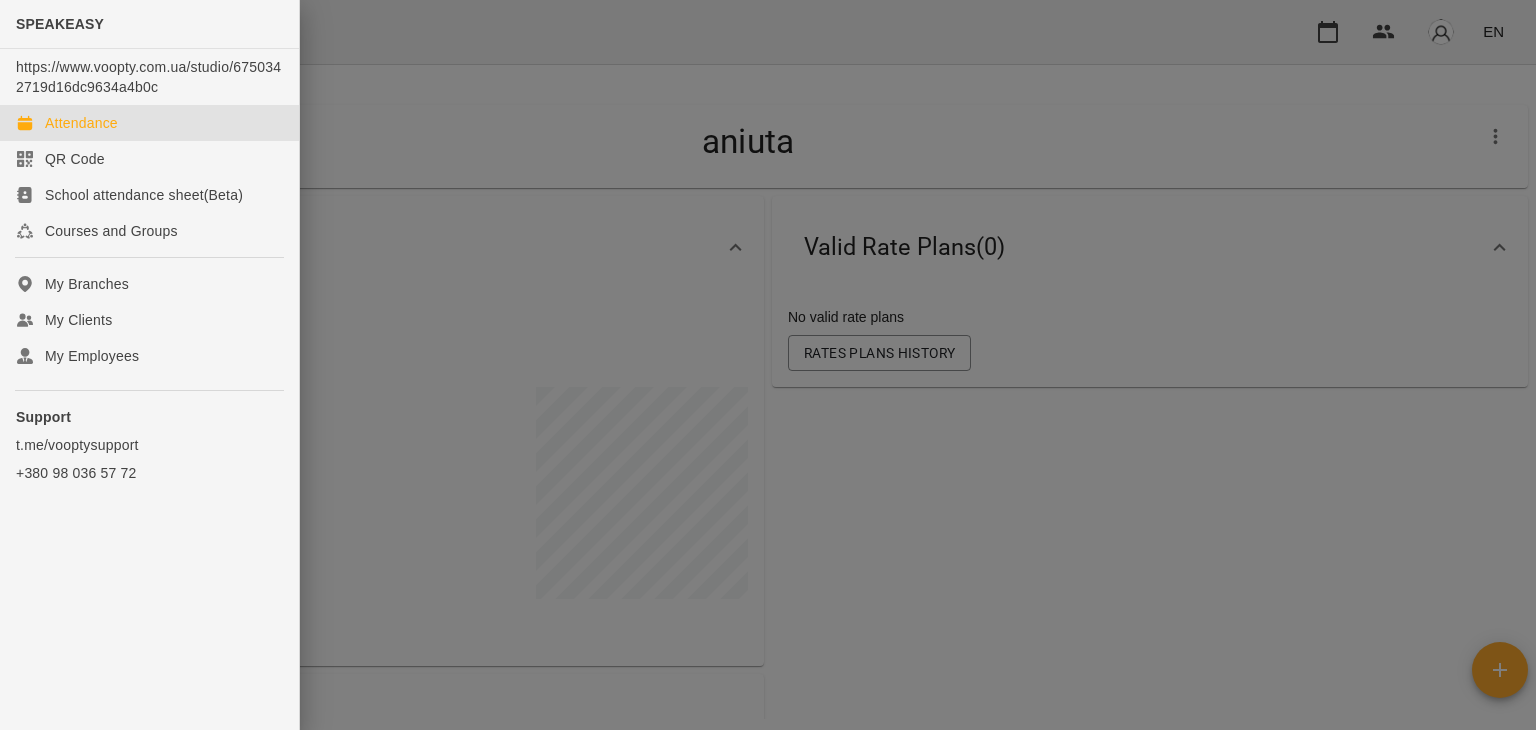 click on "Attendance" at bounding box center (81, 123) 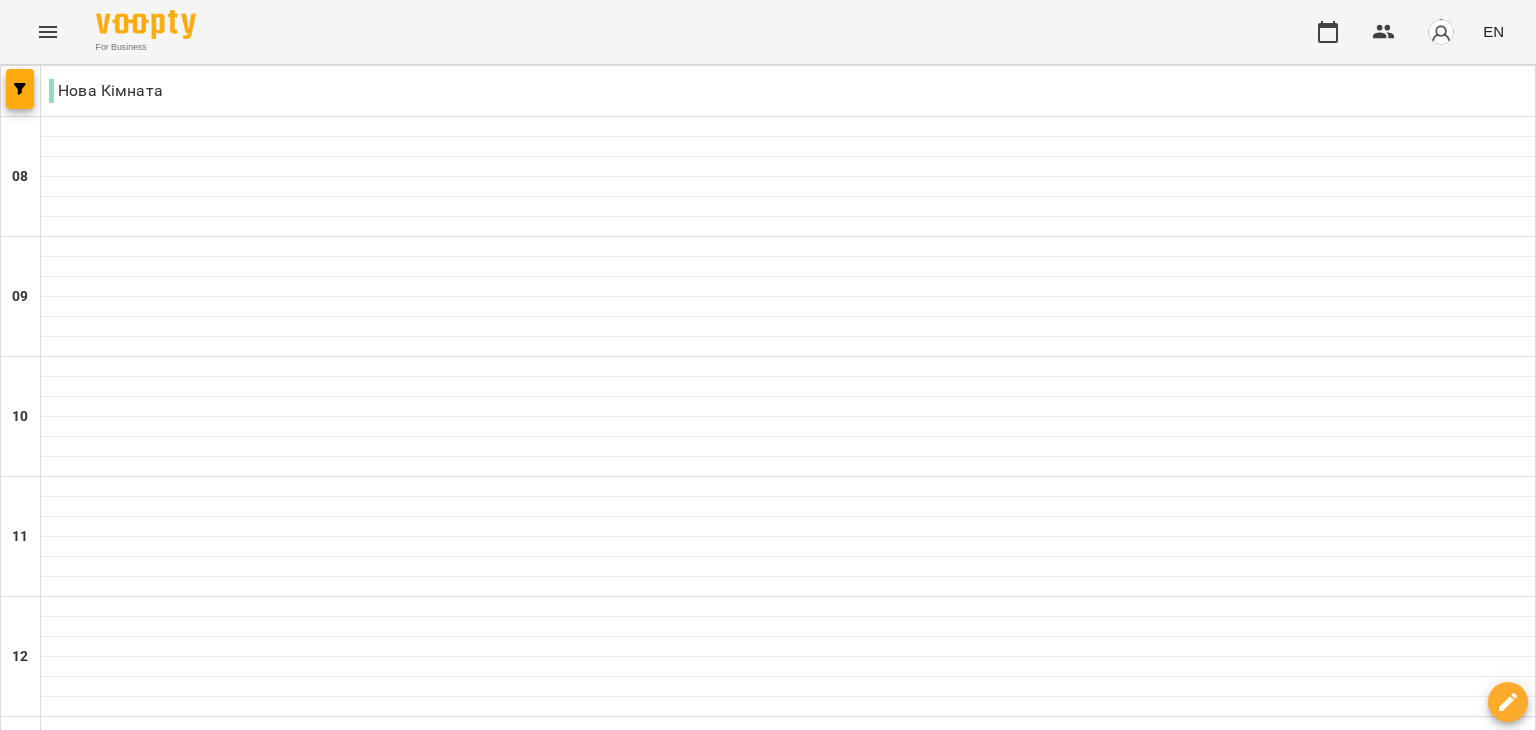 click on "Wed" at bounding box center (649, 1943) 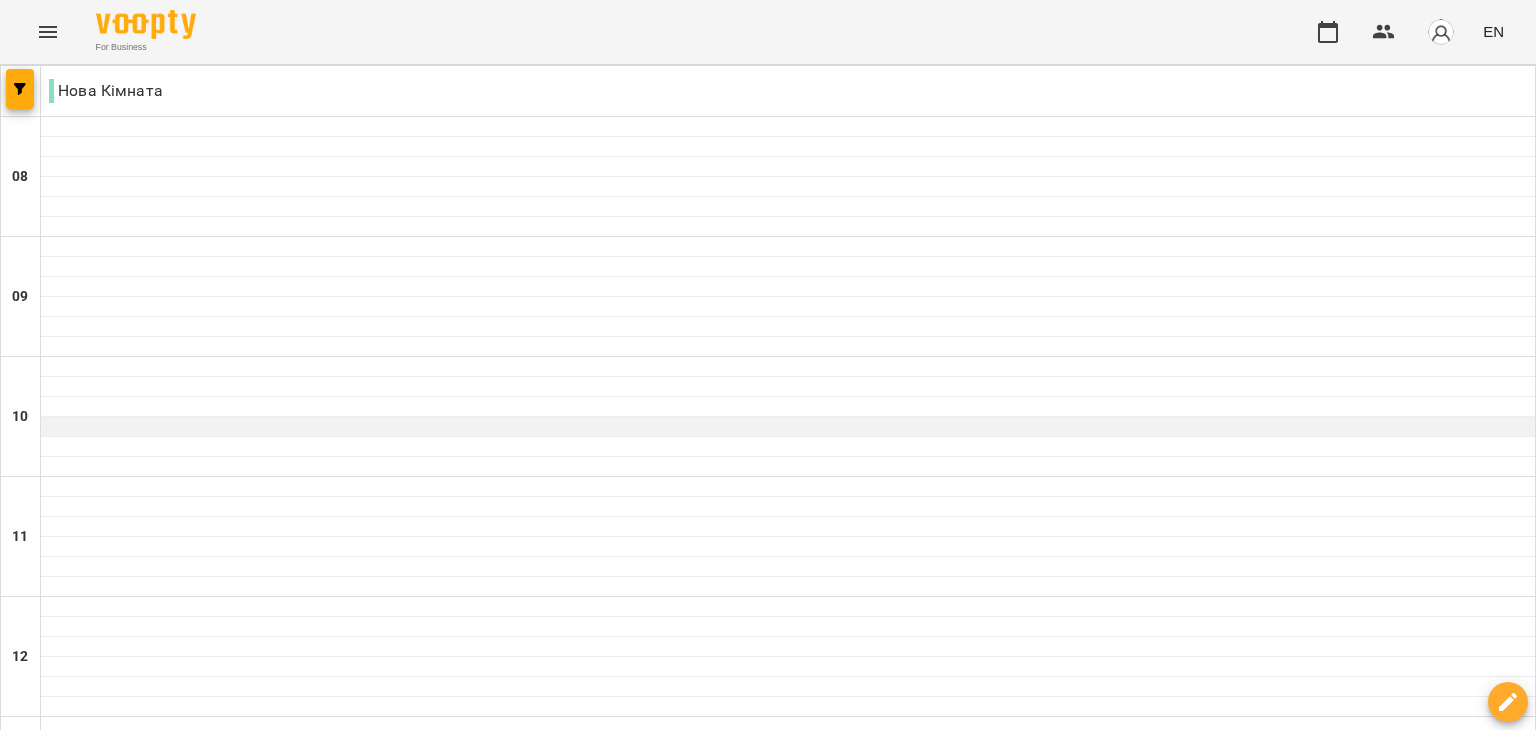 scroll, scrollTop: 319, scrollLeft: 0, axis: vertical 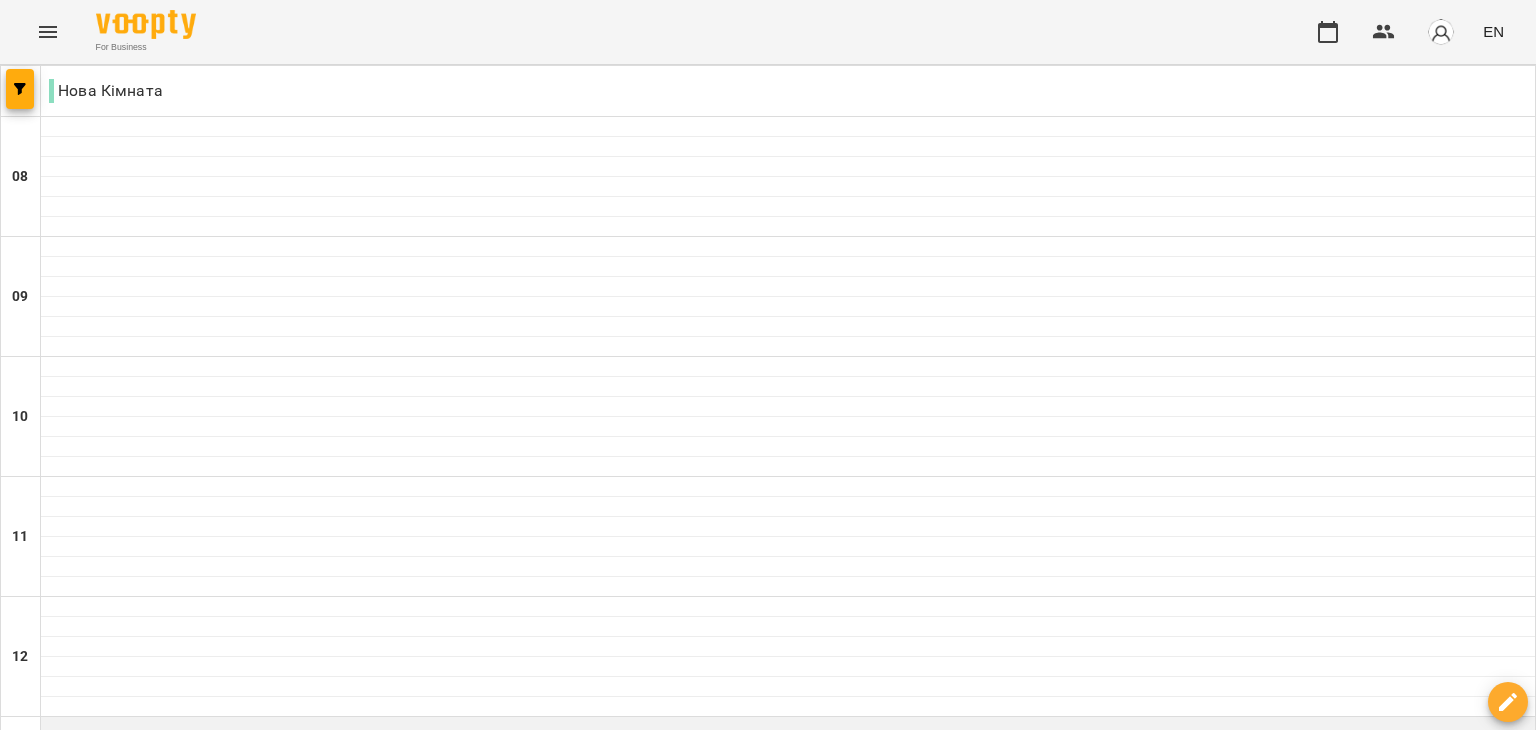 click at bounding box center (788, 727) 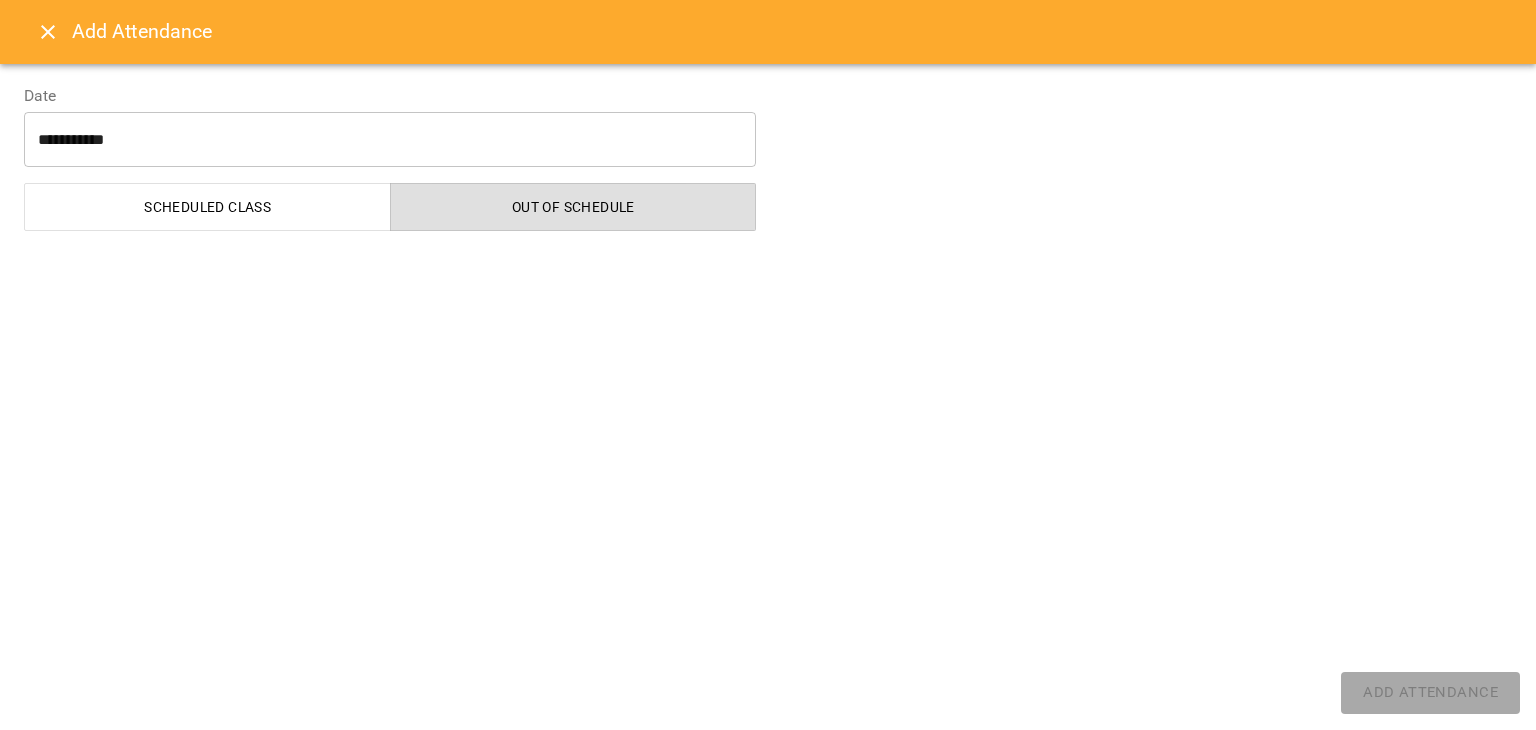 select on "**********" 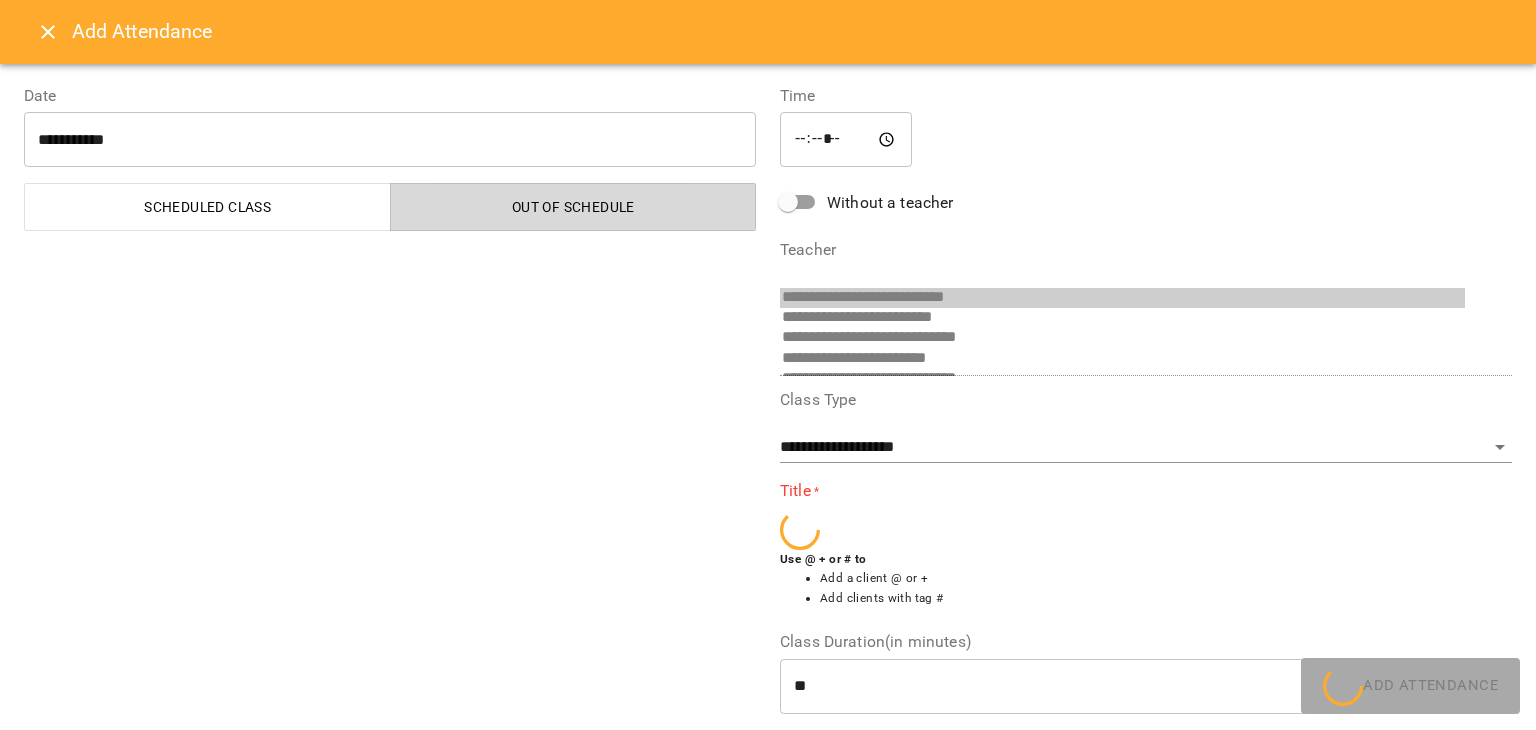 scroll, scrollTop: 276, scrollLeft: 0, axis: vertical 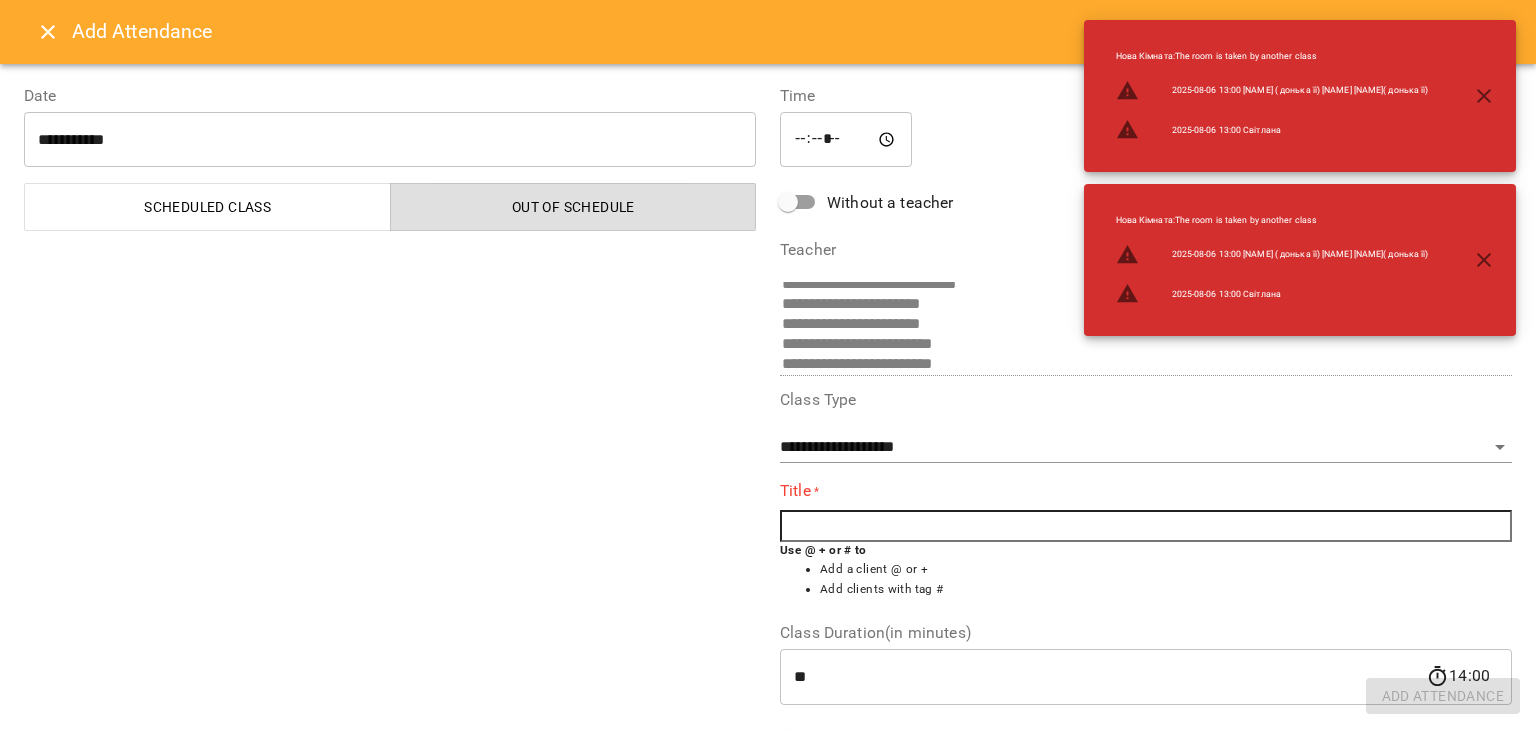 click at bounding box center (1146, 526) 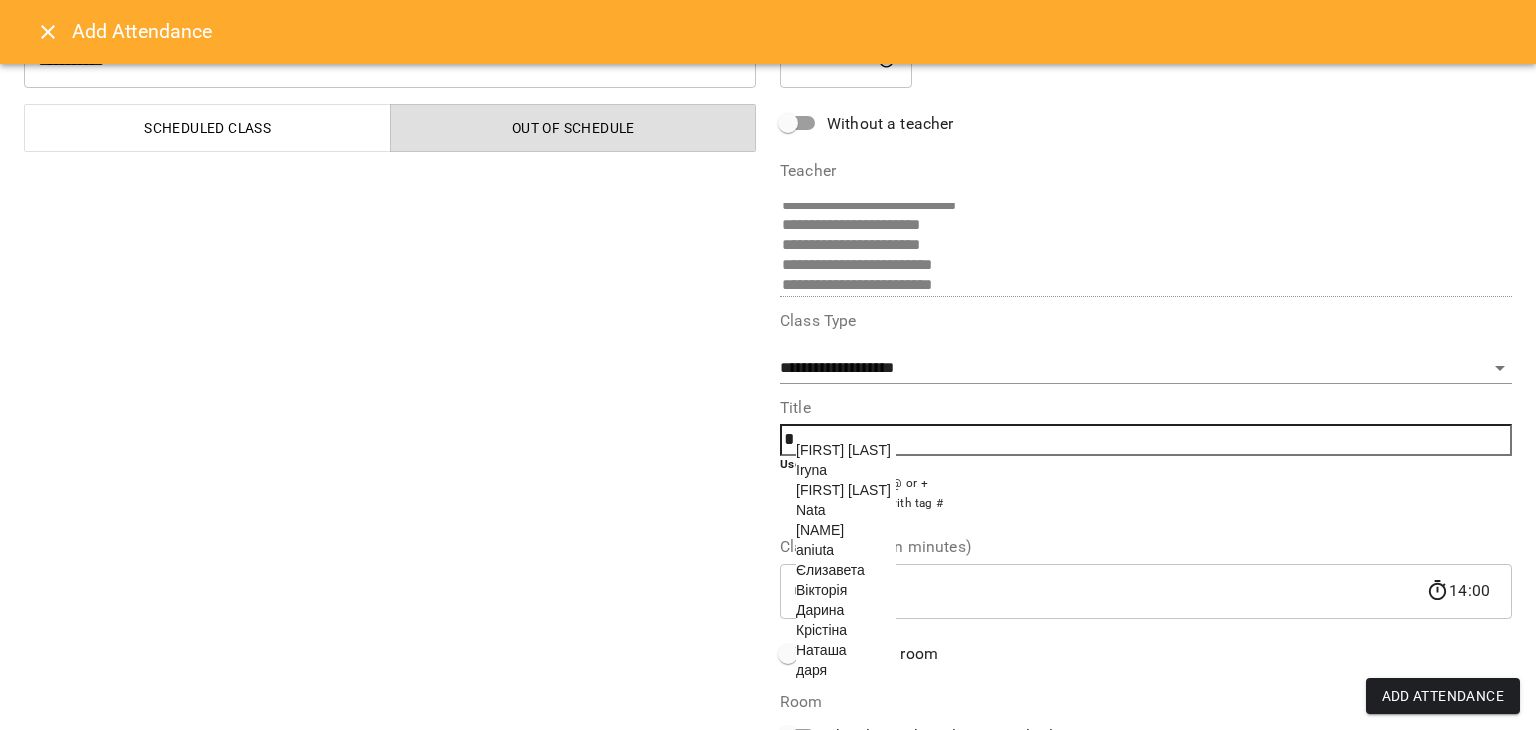 scroll, scrollTop: 99, scrollLeft: 0, axis: vertical 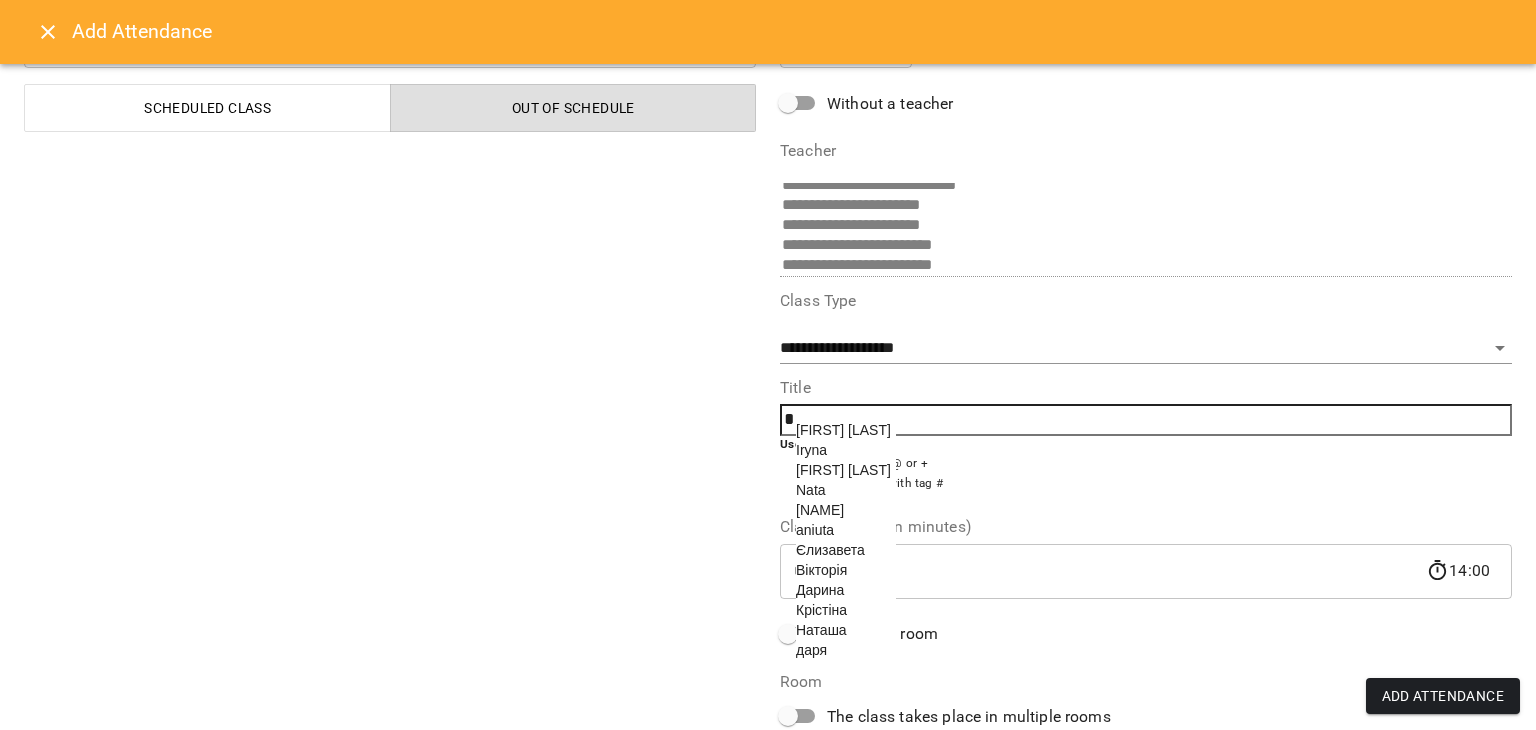 click on "даря" at bounding box center (811, 650) 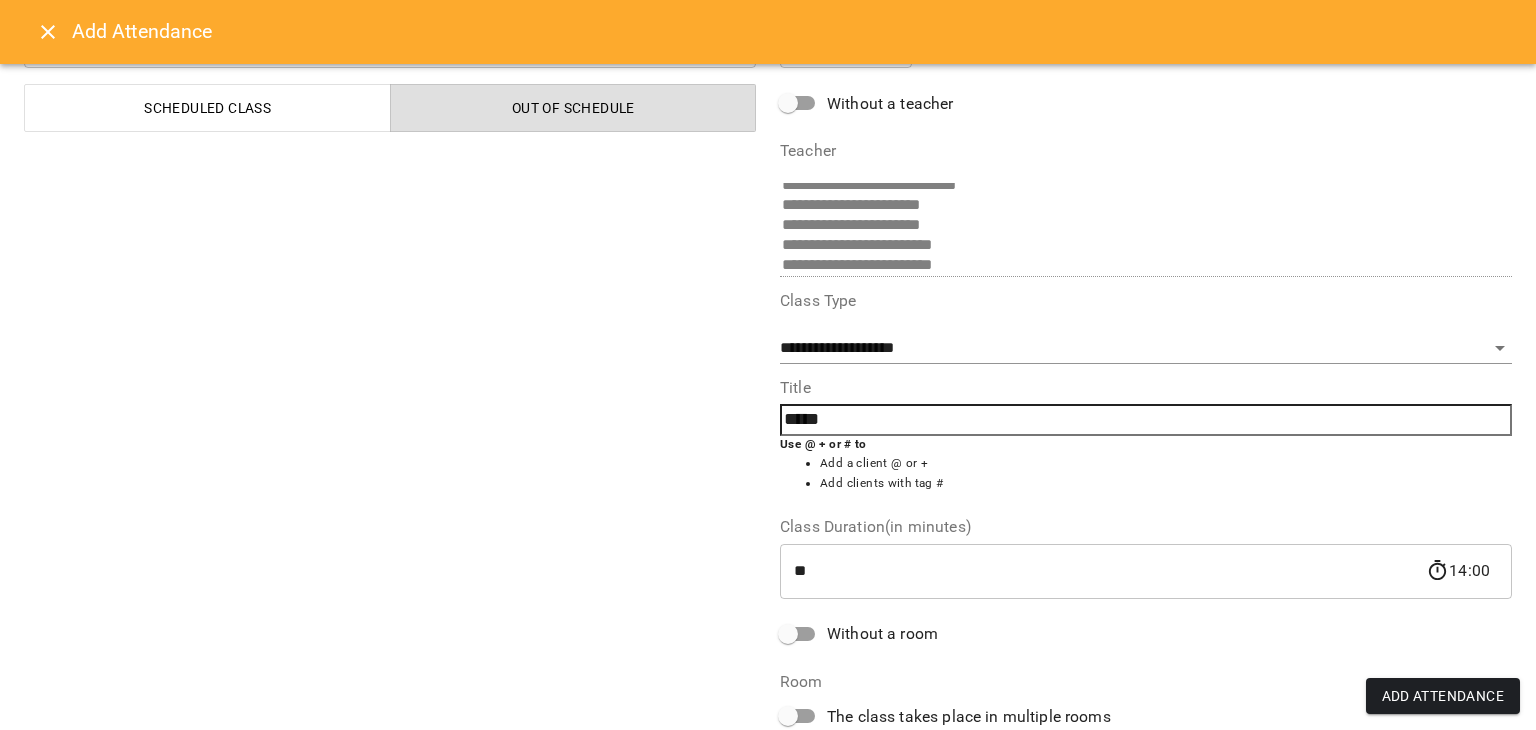scroll, scrollTop: 79, scrollLeft: 0, axis: vertical 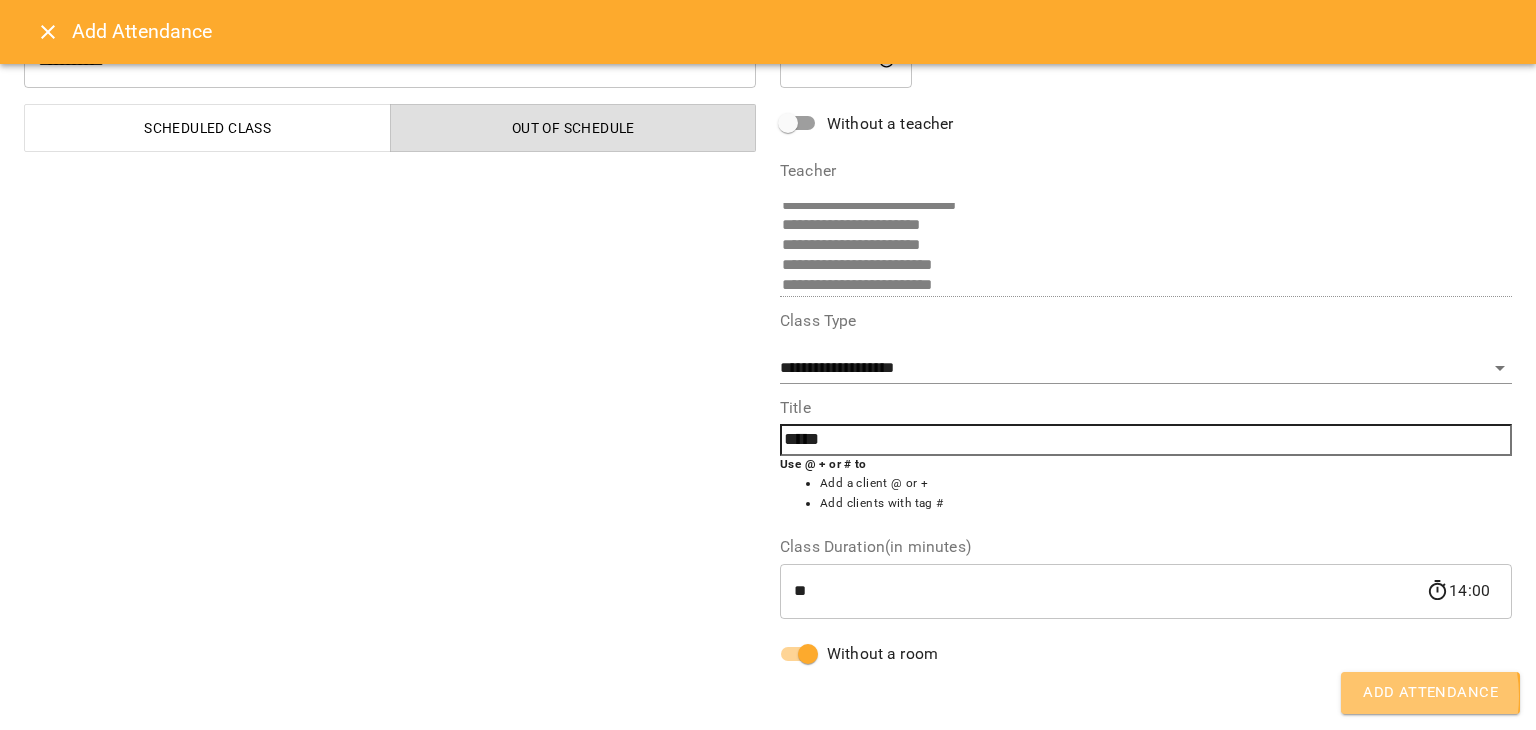 click on "Add Attendance" at bounding box center (1430, 693) 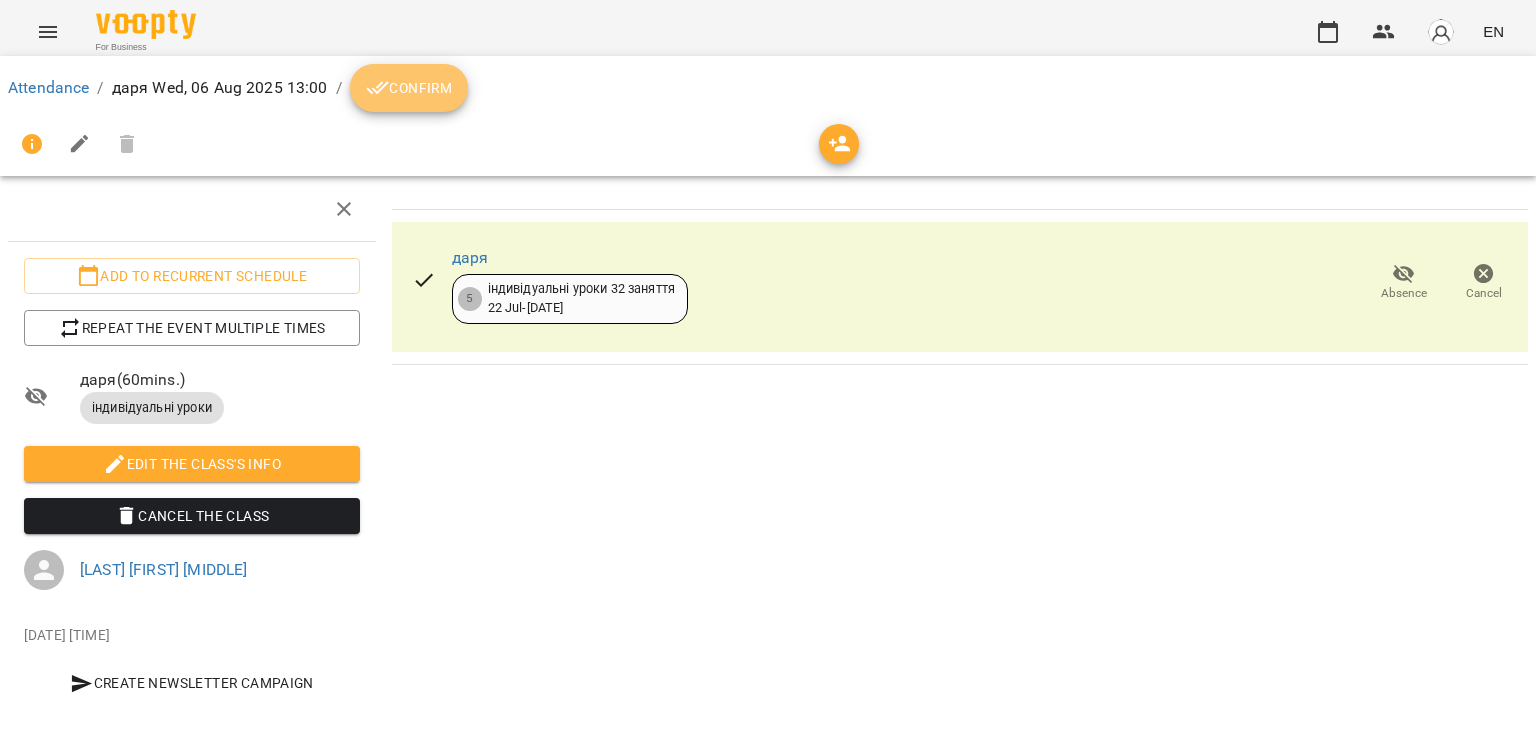 click on "Confirm" at bounding box center [409, 88] 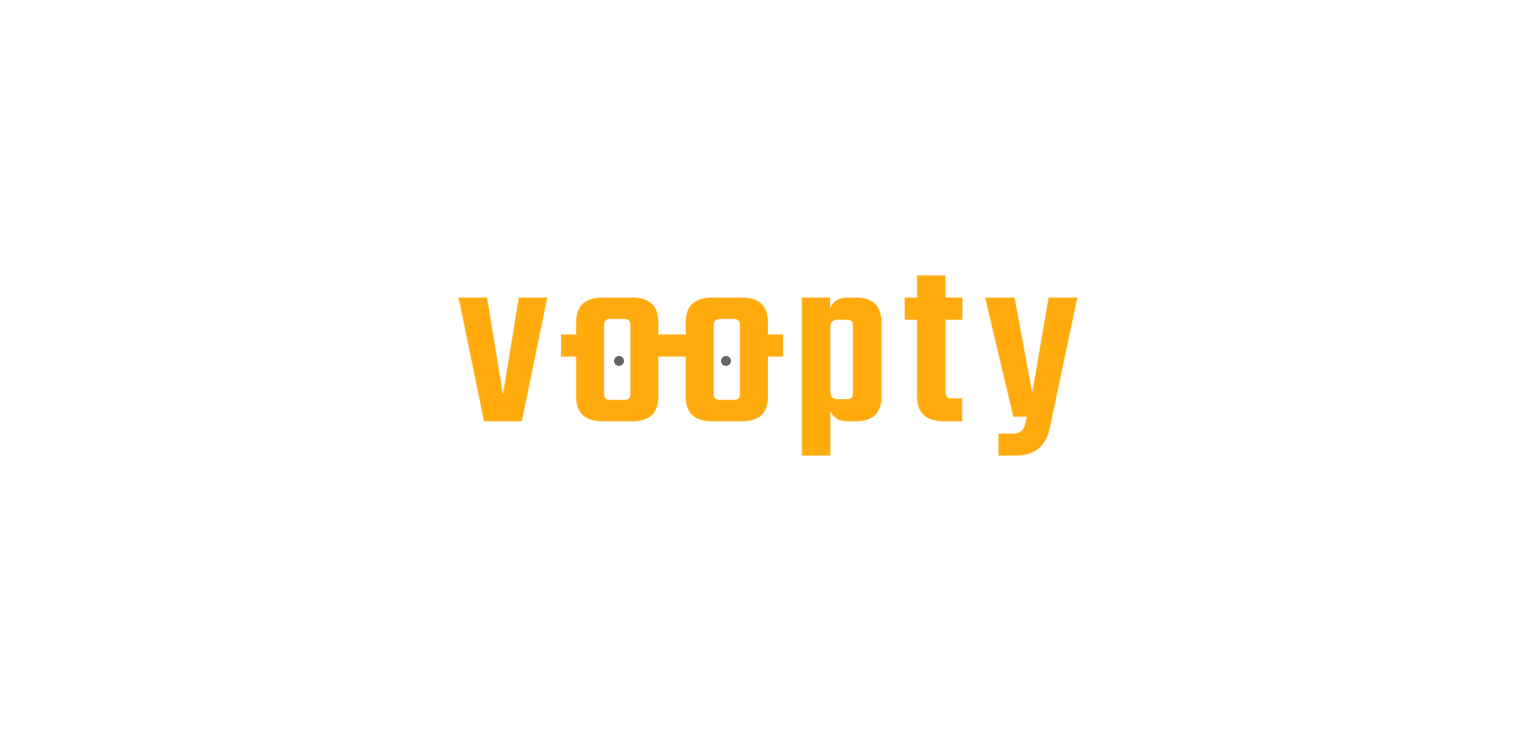 scroll, scrollTop: 0, scrollLeft: 0, axis: both 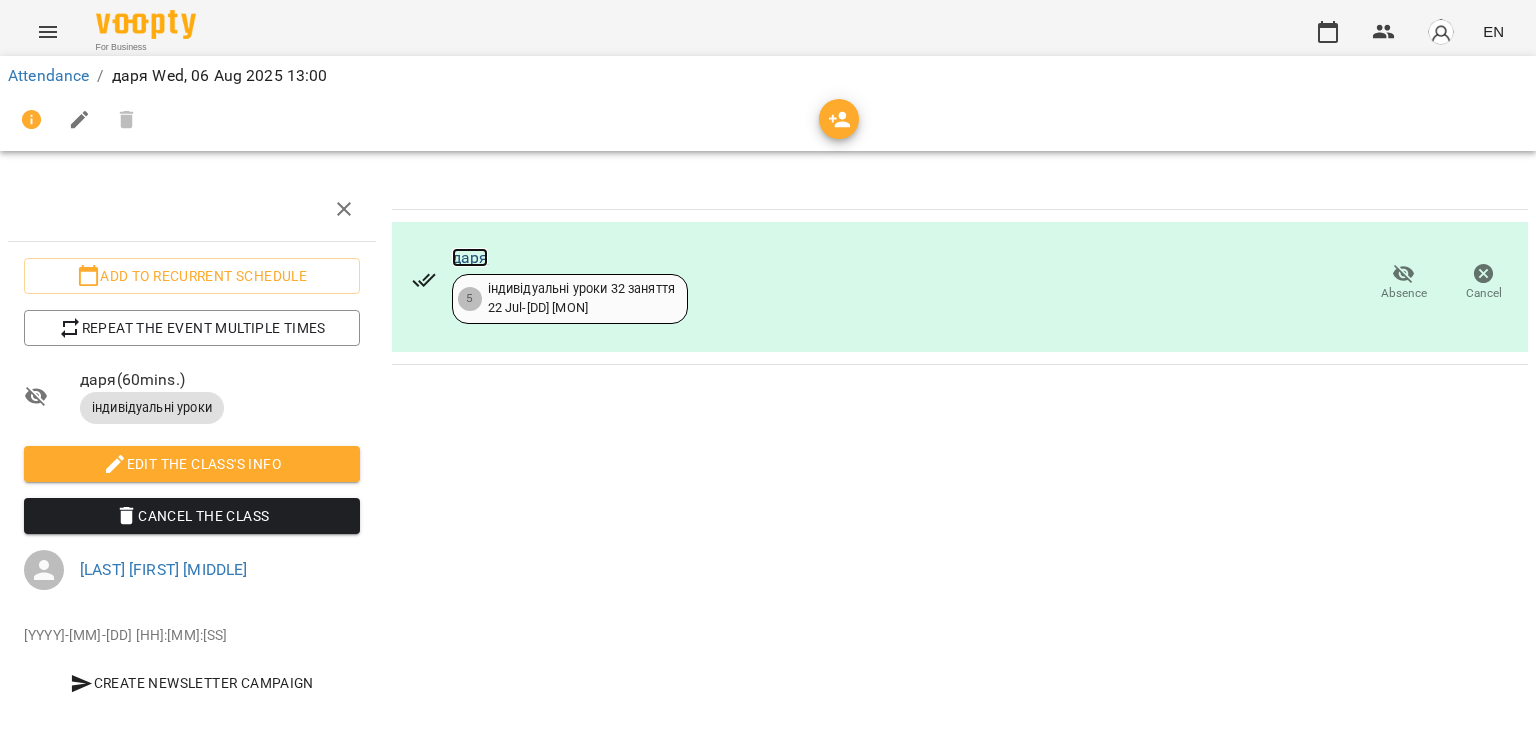 click on "даря" at bounding box center (470, 257) 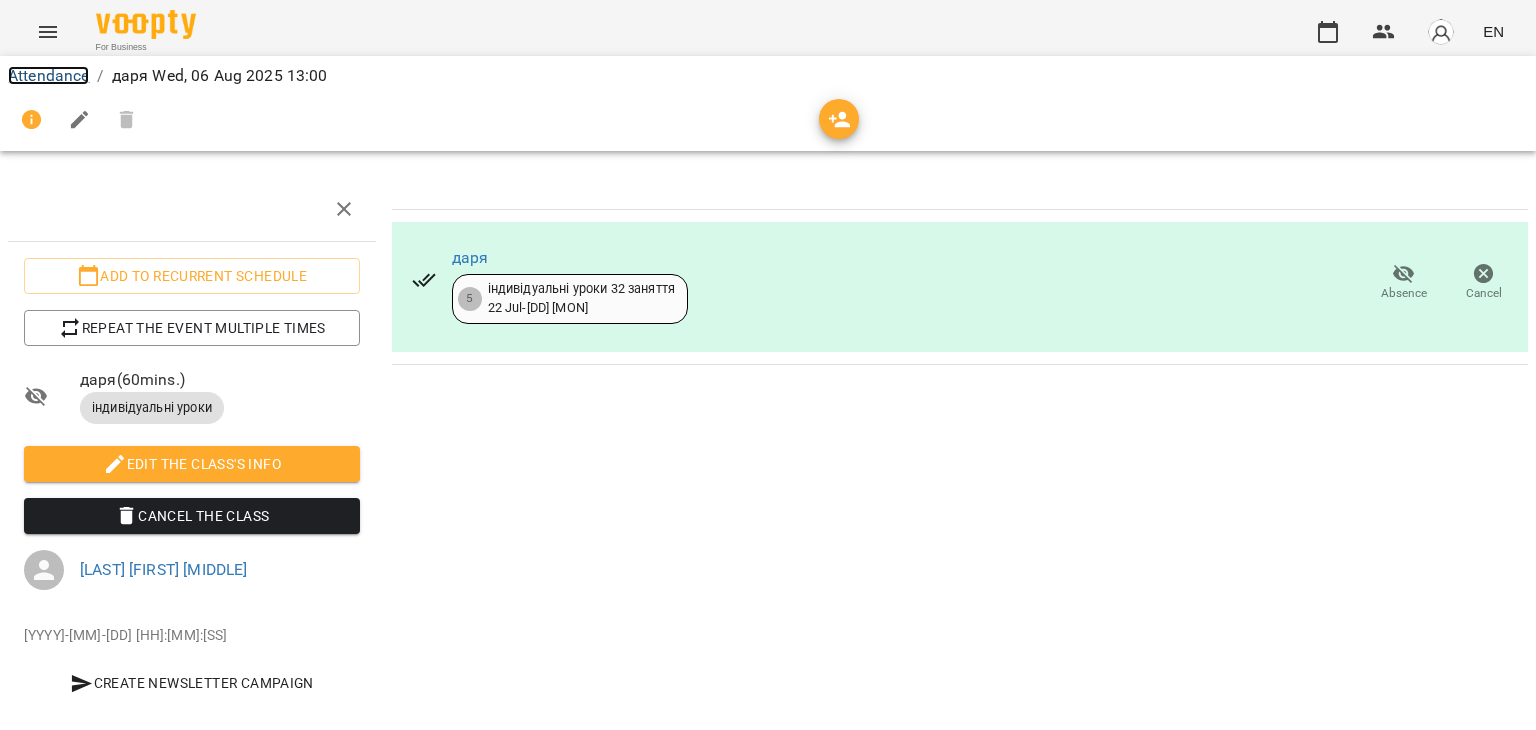 click on "Attendance" at bounding box center (48, 75) 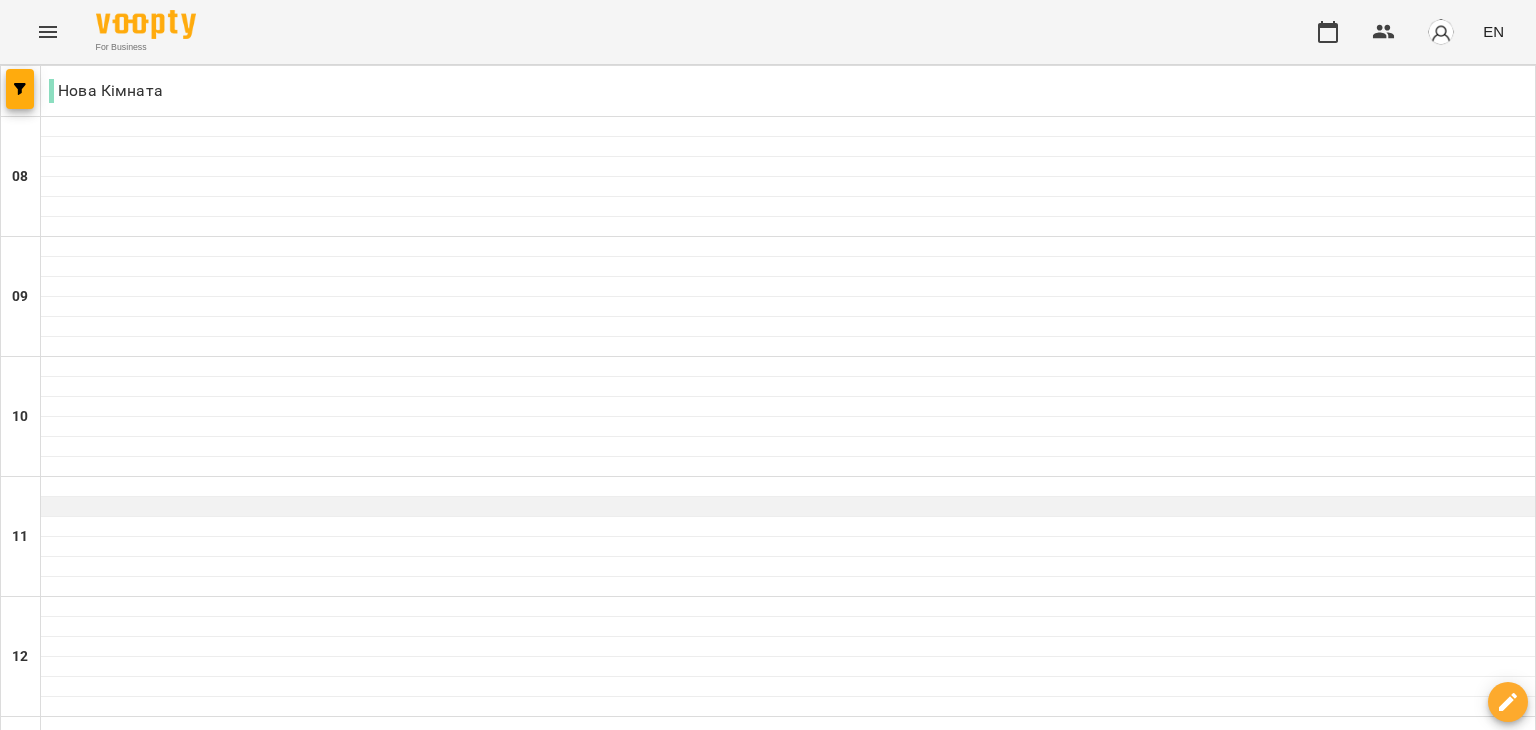 scroll, scrollTop: 172, scrollLeft: 0, axis: vertical 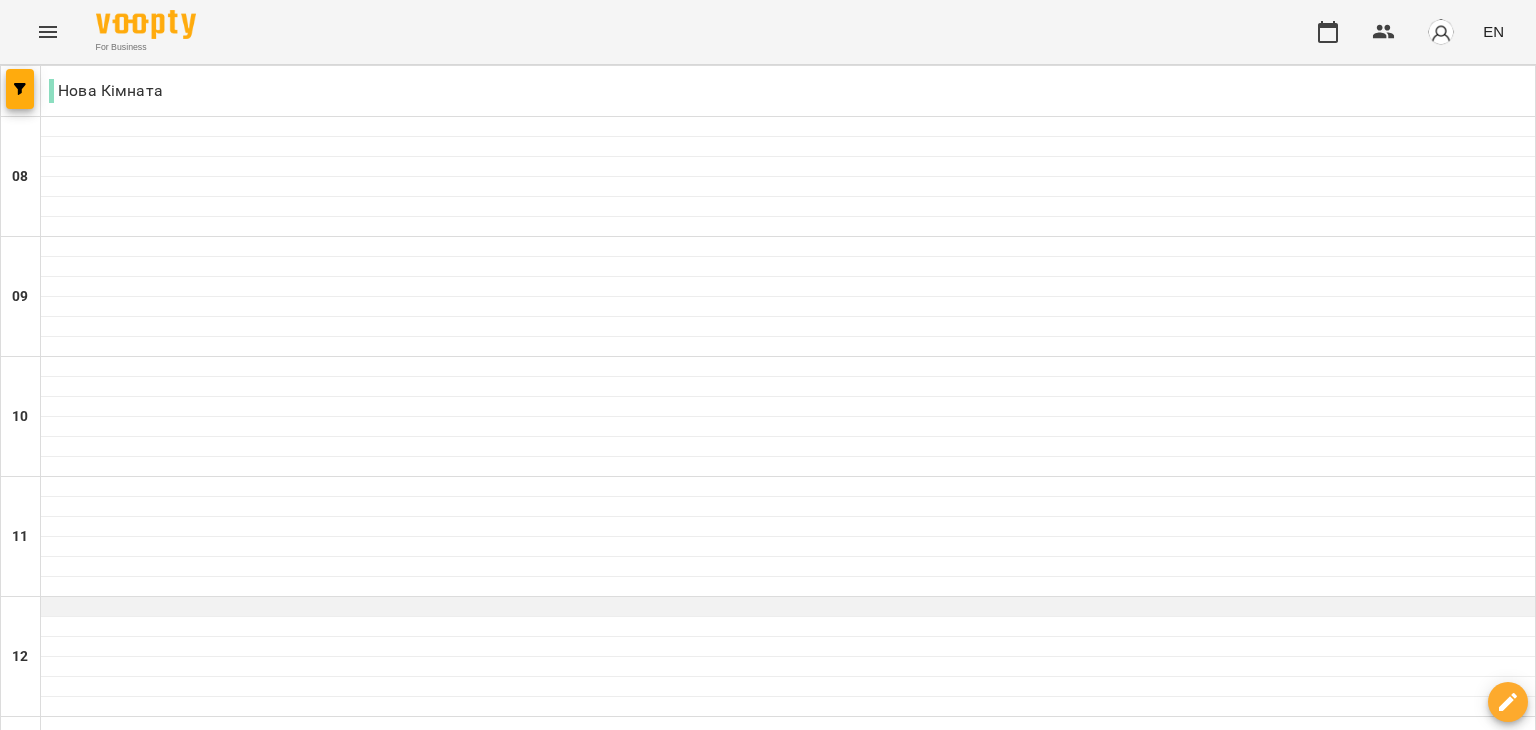 click at bounding box center [788, 607] 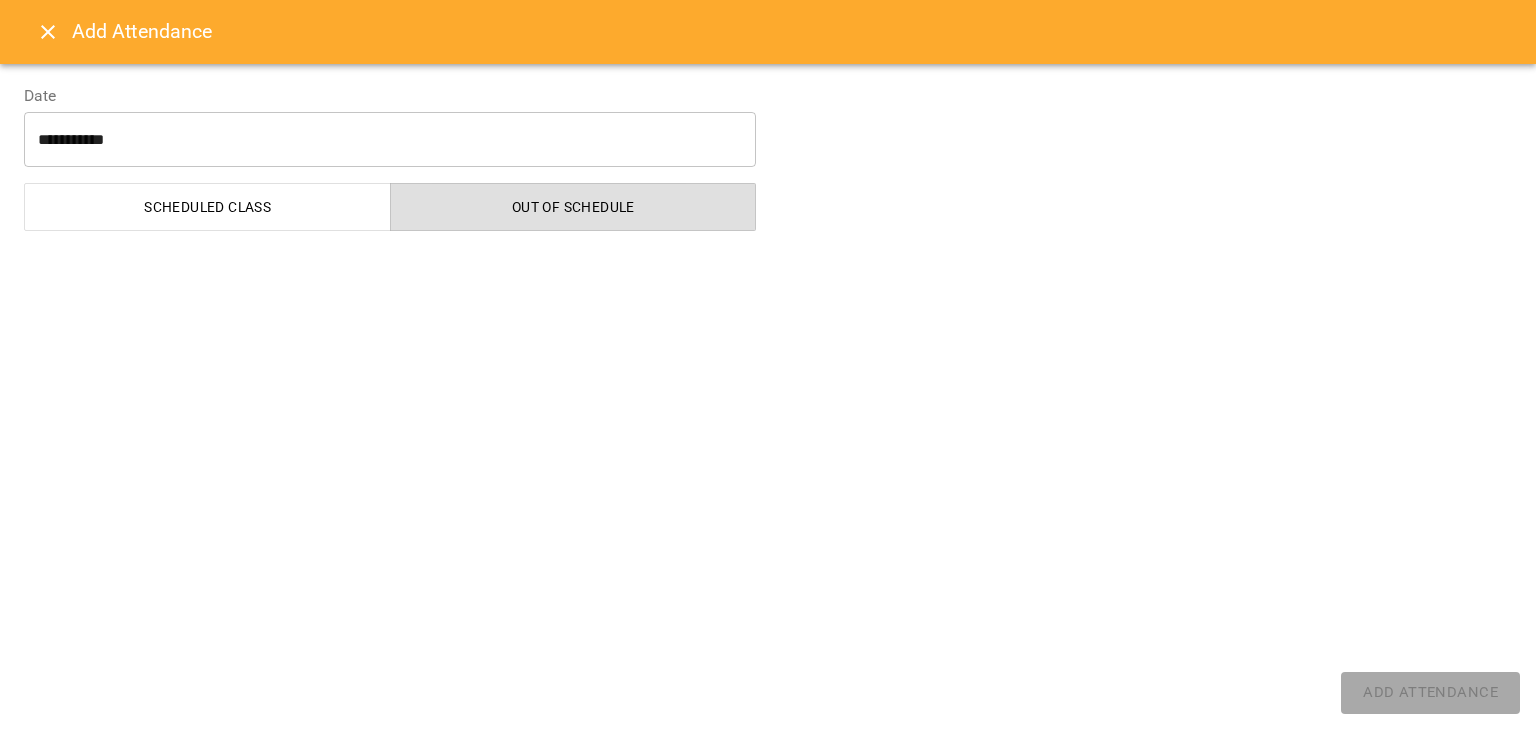 select on "**********" 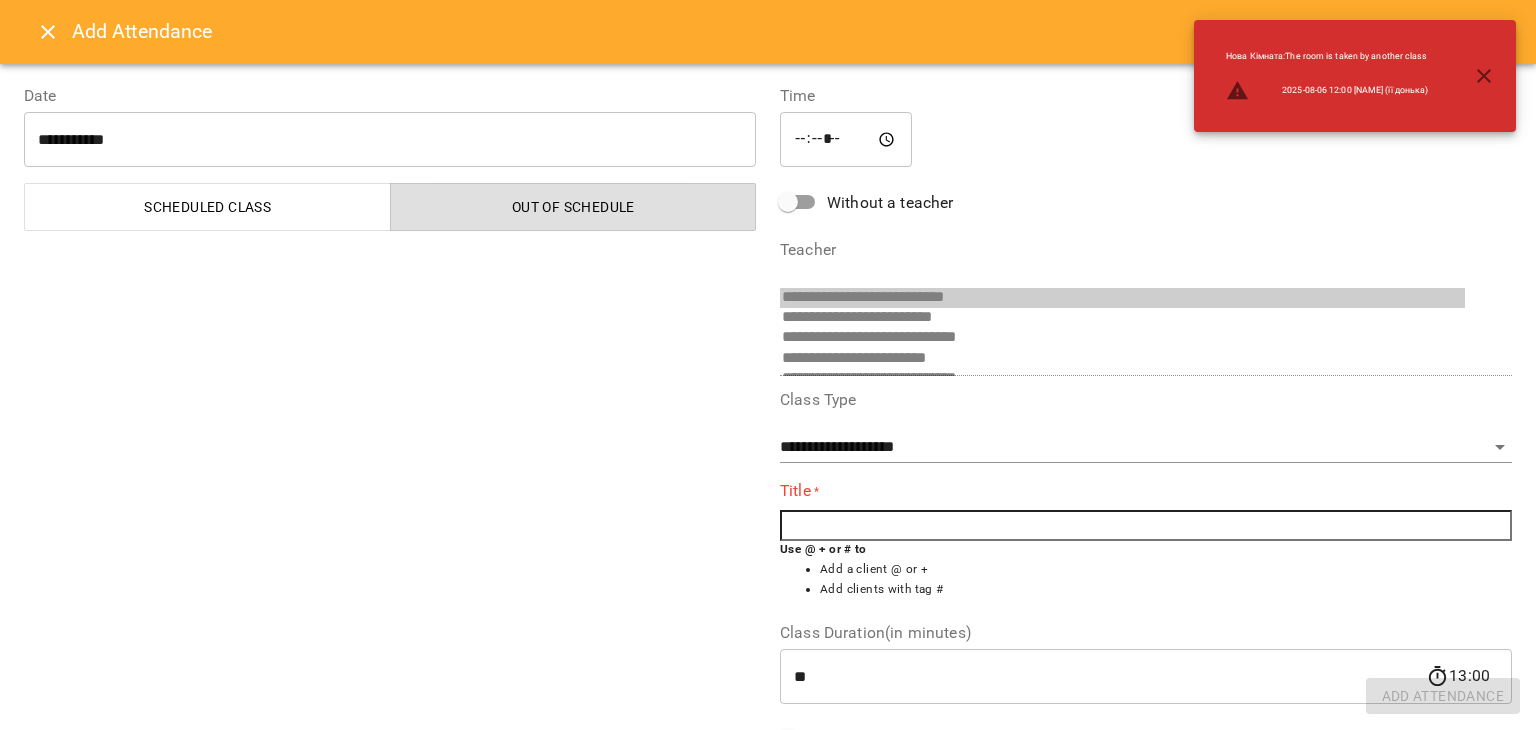 scroll, scrollTop: 276, scrollLeft: 0, axis: vertical 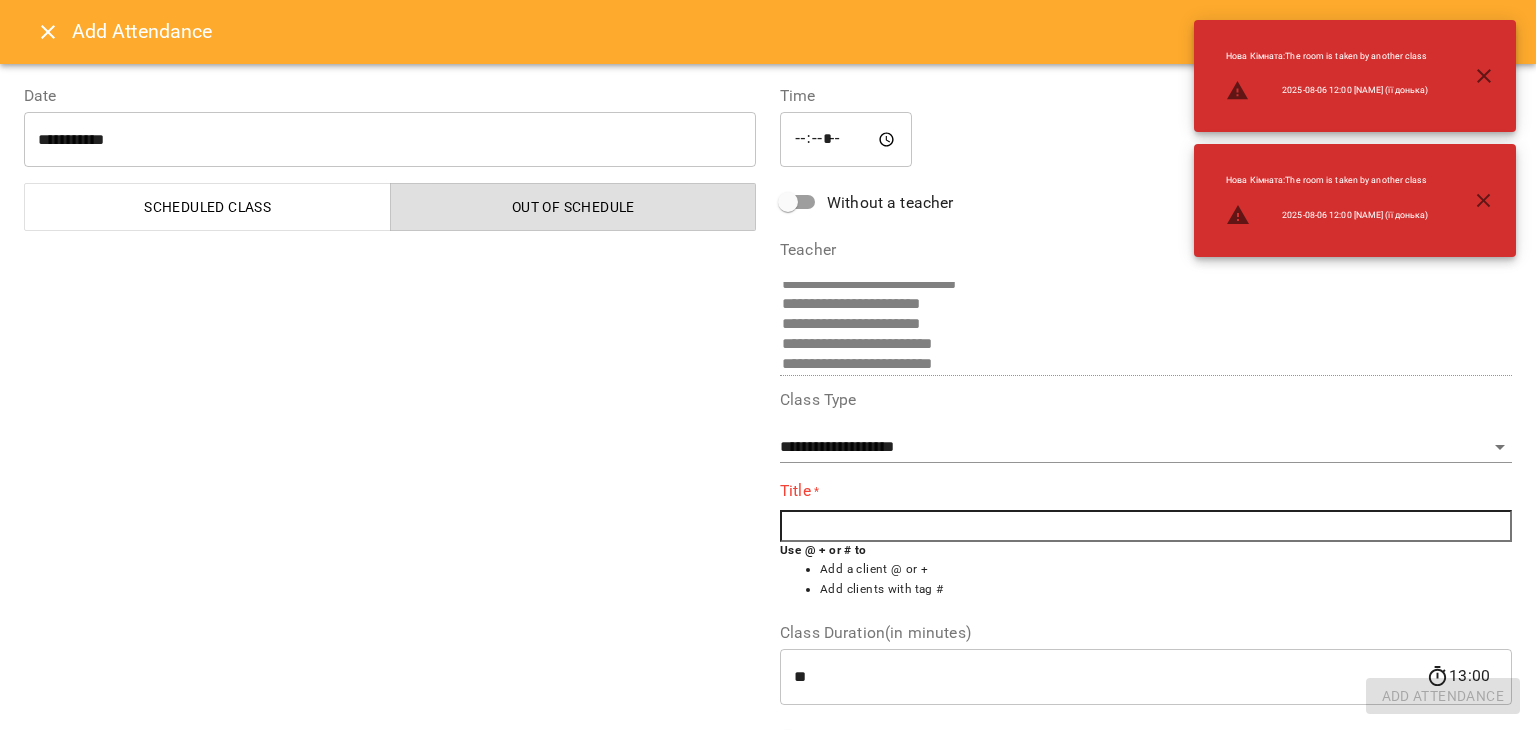 click at bounding box center (1146, 526) 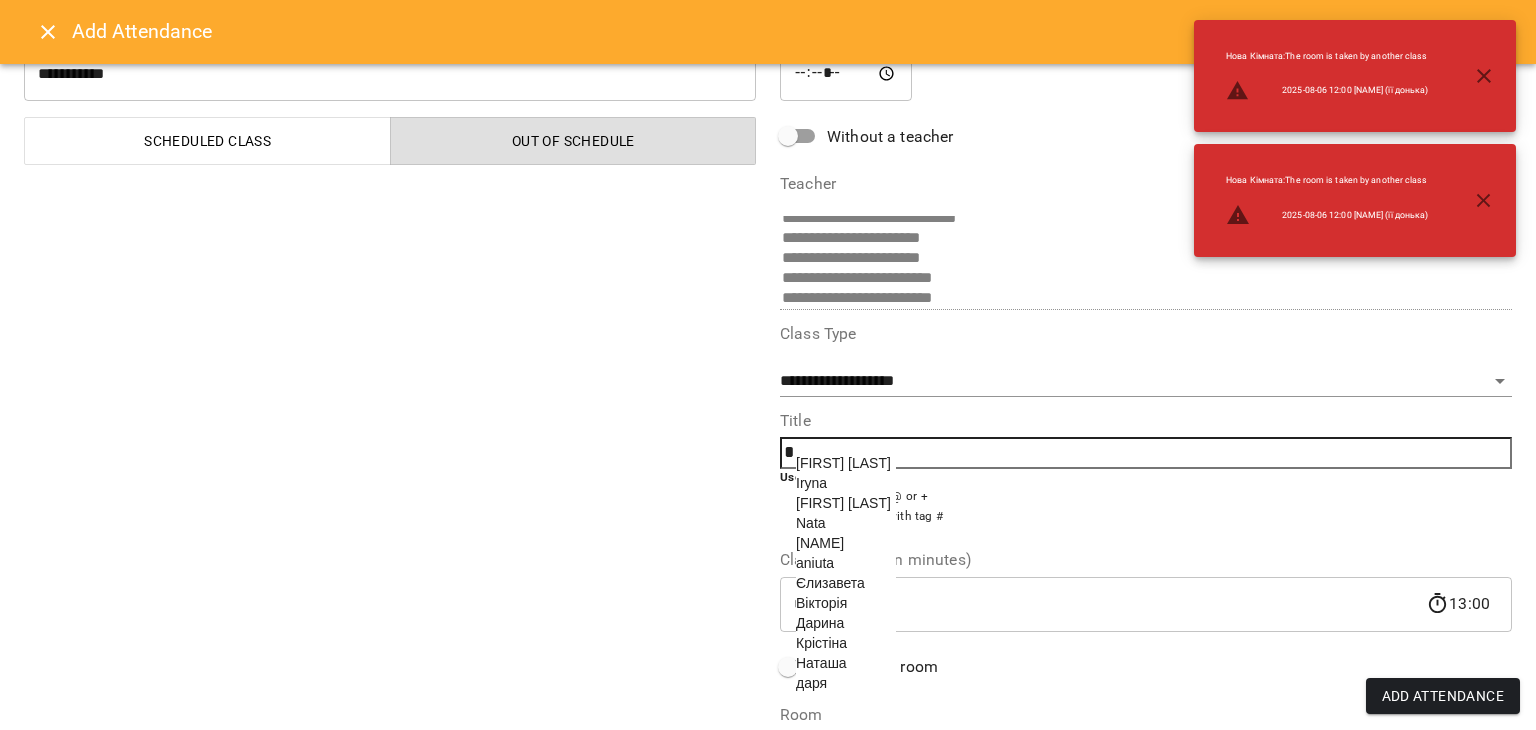 scroll, scrollTop: 67, scrollLeft: 0, axis: vertical 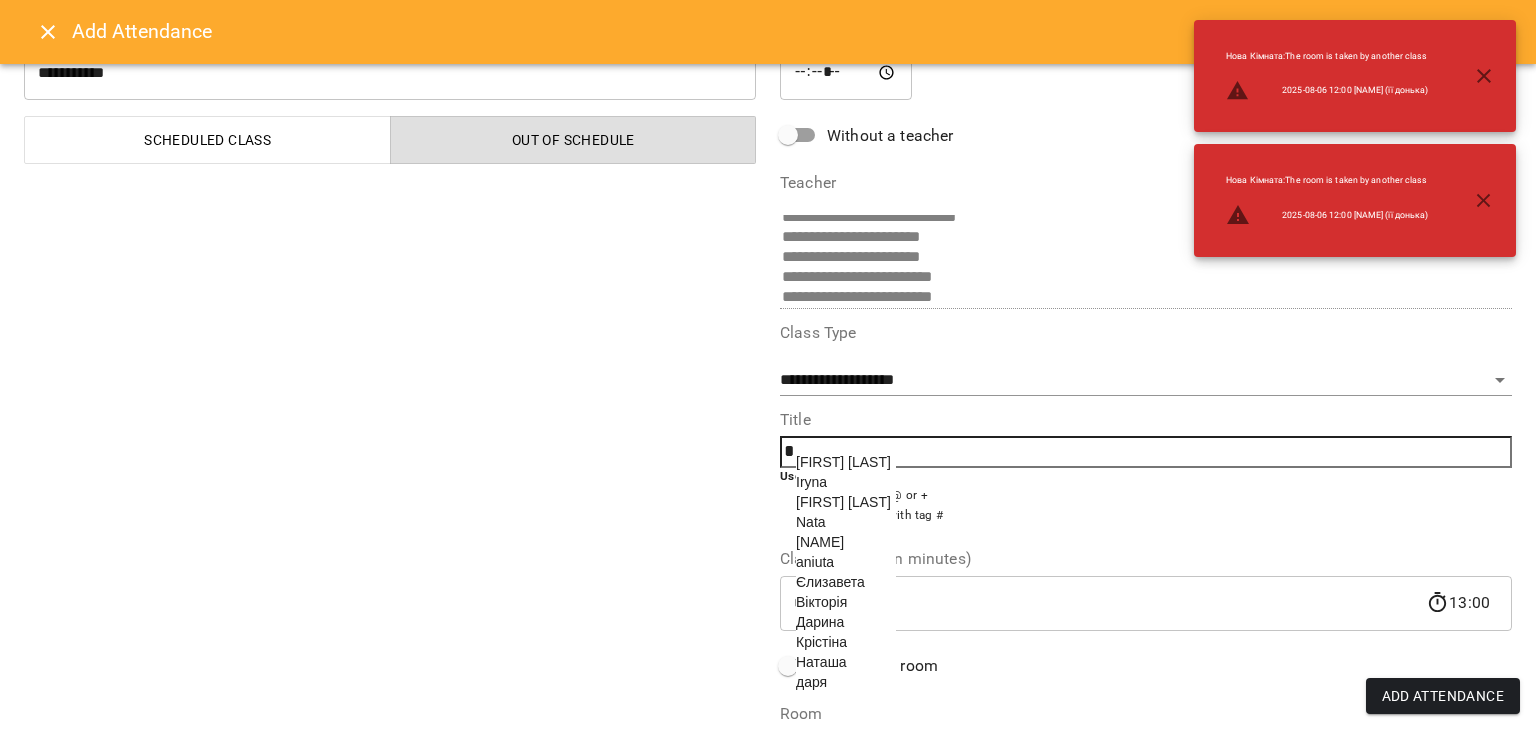 click on "Єлизавета" at bounding box center (830, 582) 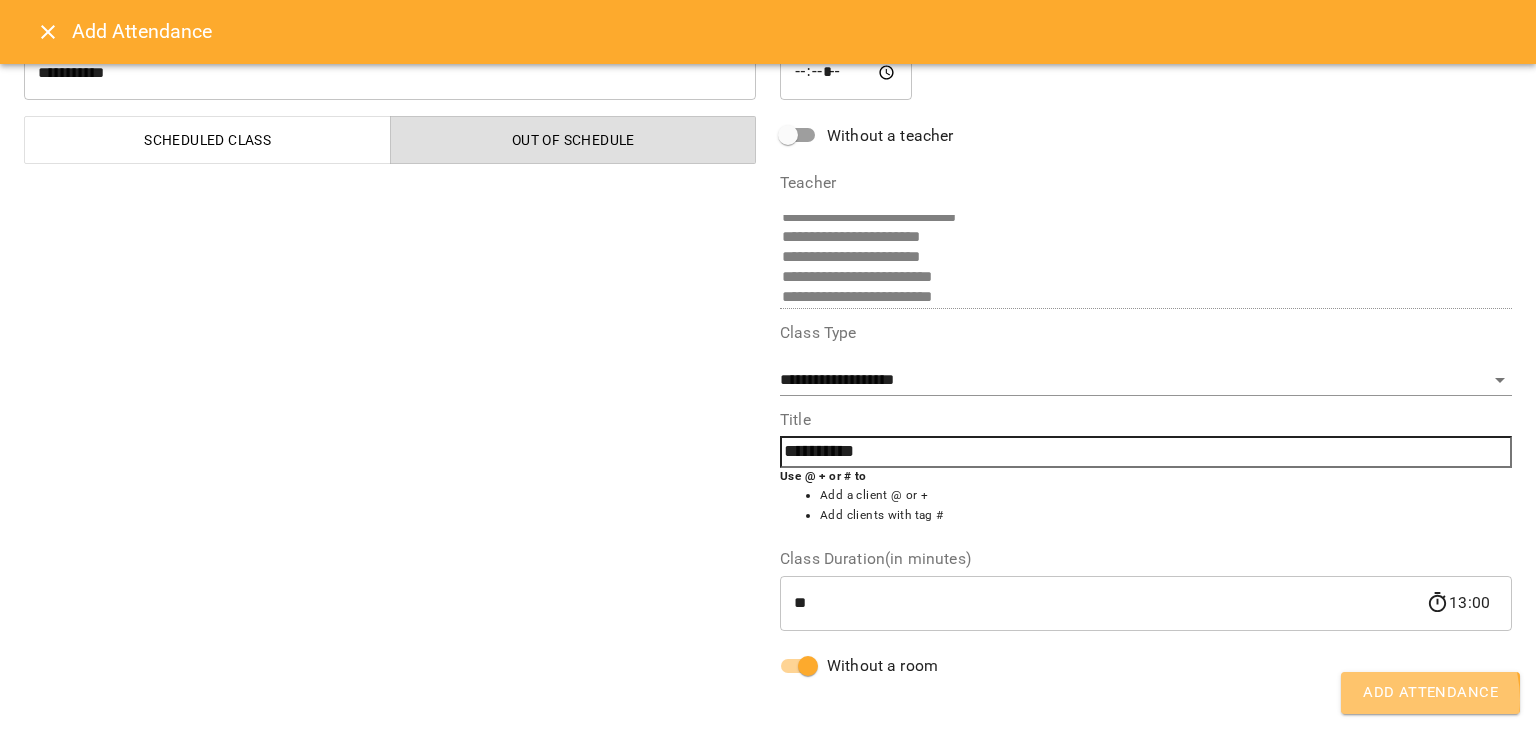 click on "Add Attendance" at bounding box center (1430, 693) 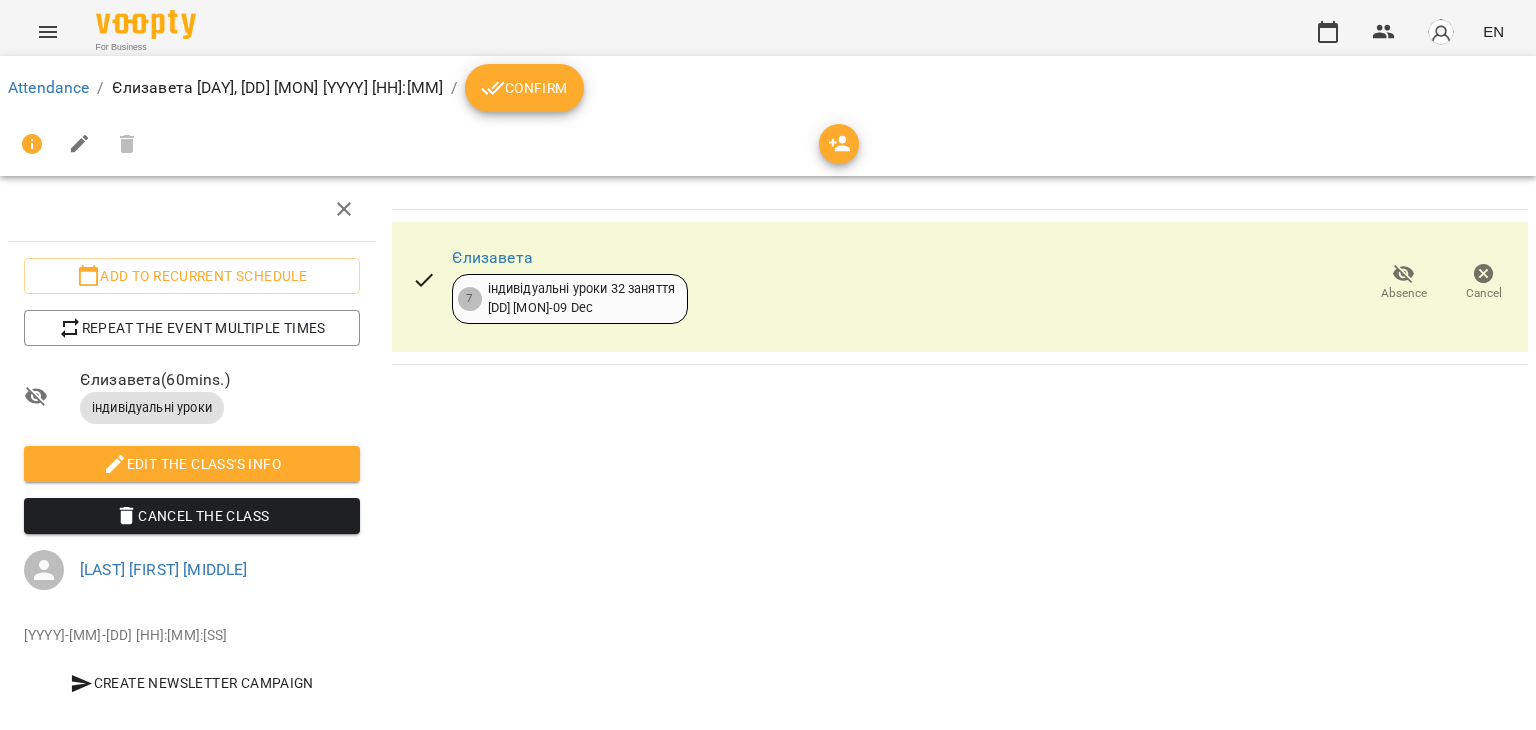 click on "Confirm" at bounding box center [524, 88] 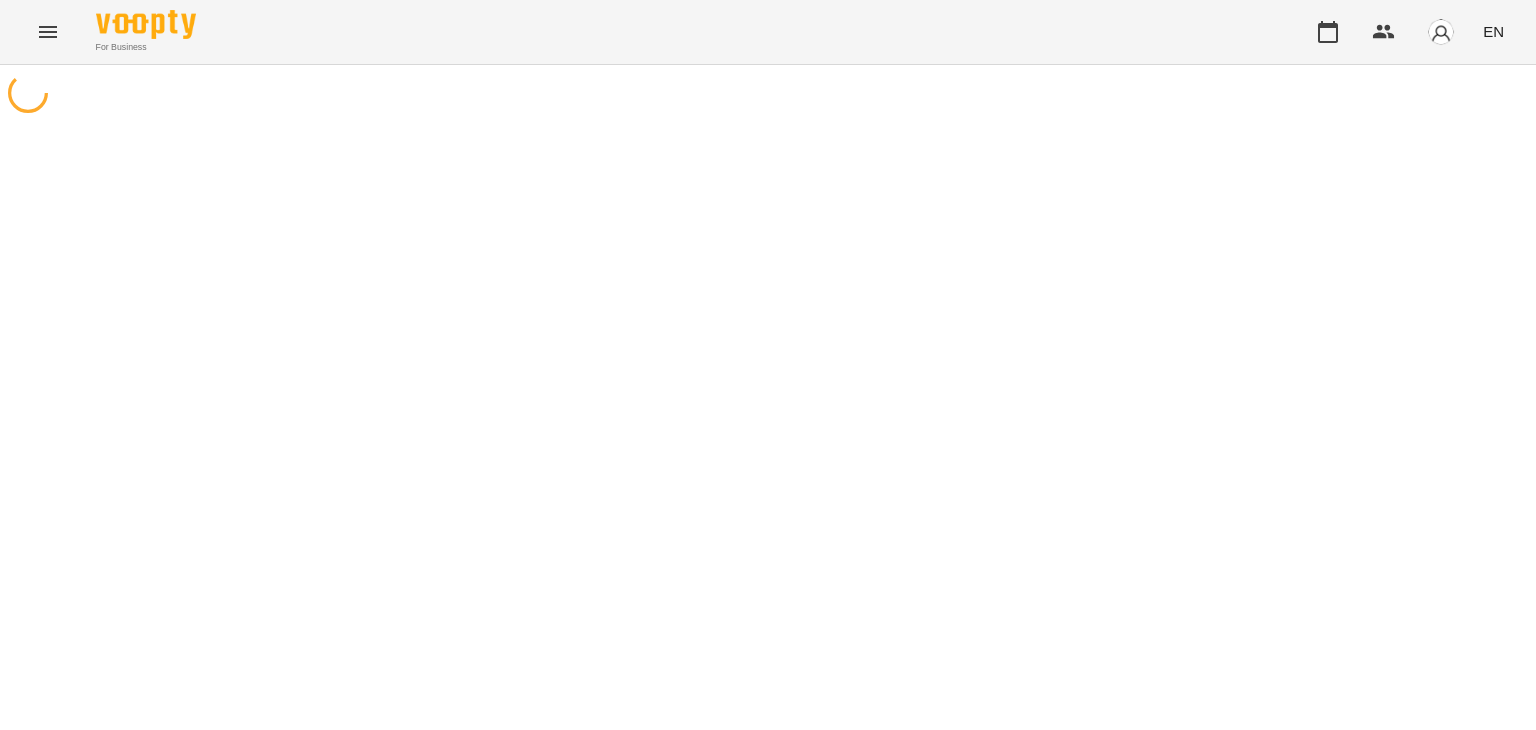 scroll, scrollTop: 0, scrollLeft: 0, axis: both 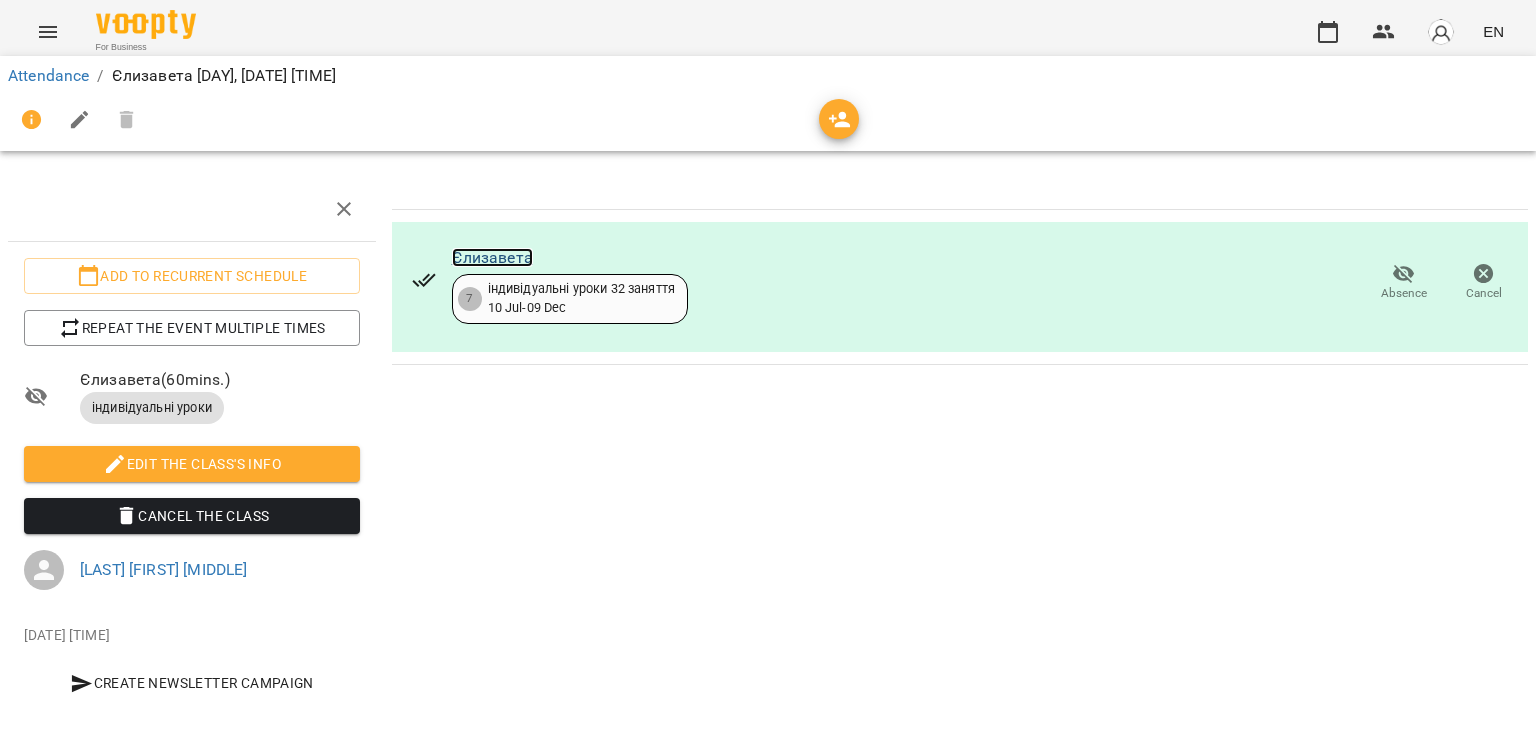 click on "Єлизавета" at bounding box center [492, 257] 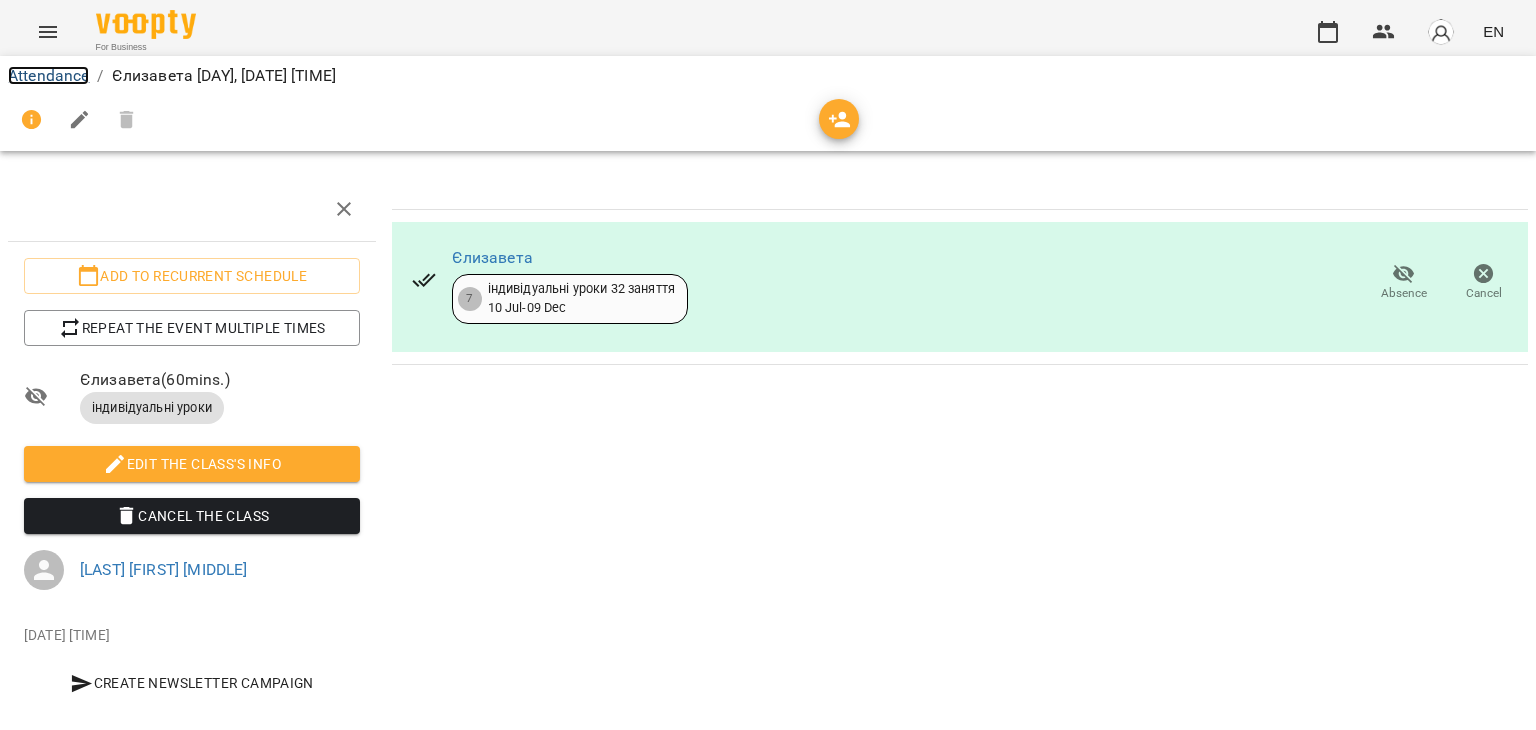 click on "Attendance" at bounding box center [48, 75] 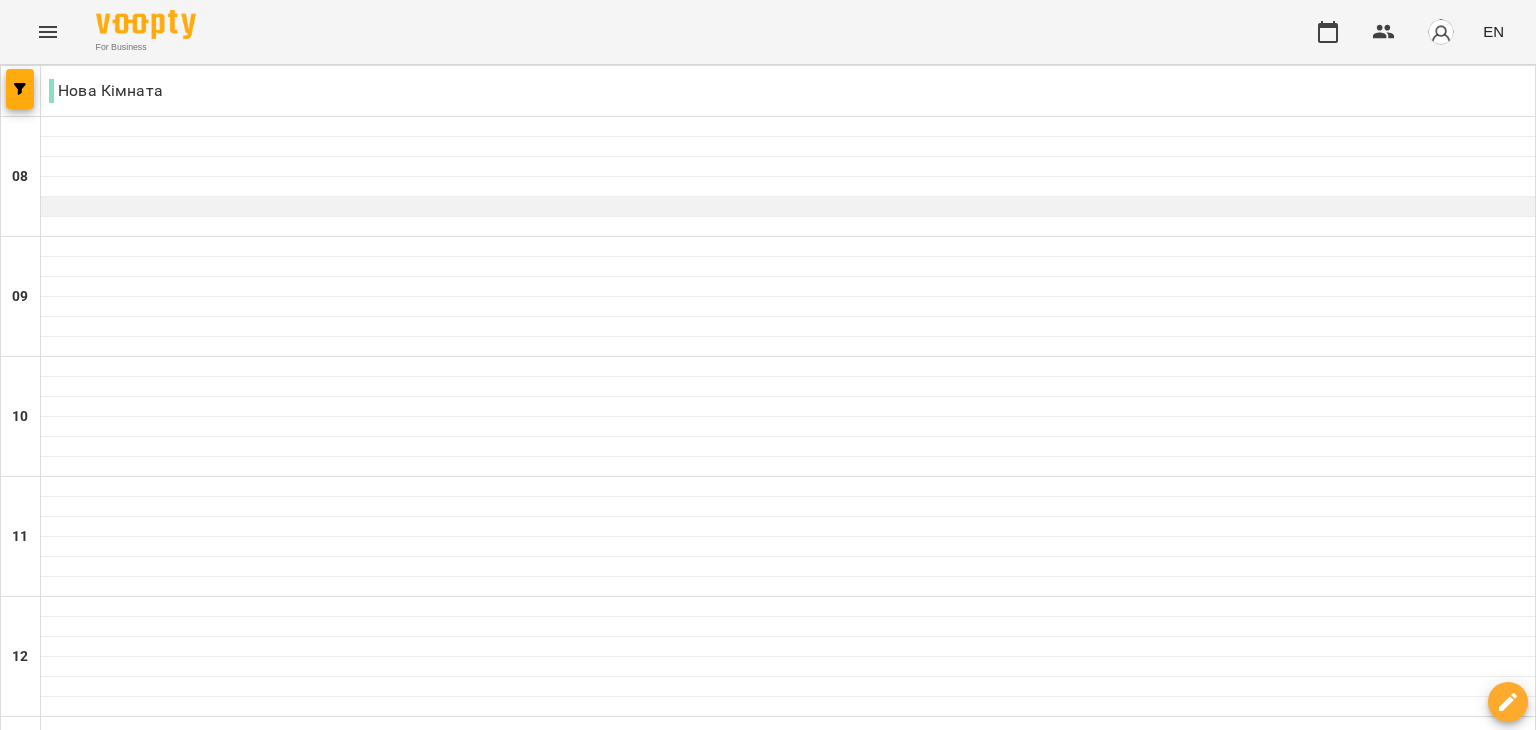 scroll, scrollTop: 918, scrollLeft: 0, axis: vertical 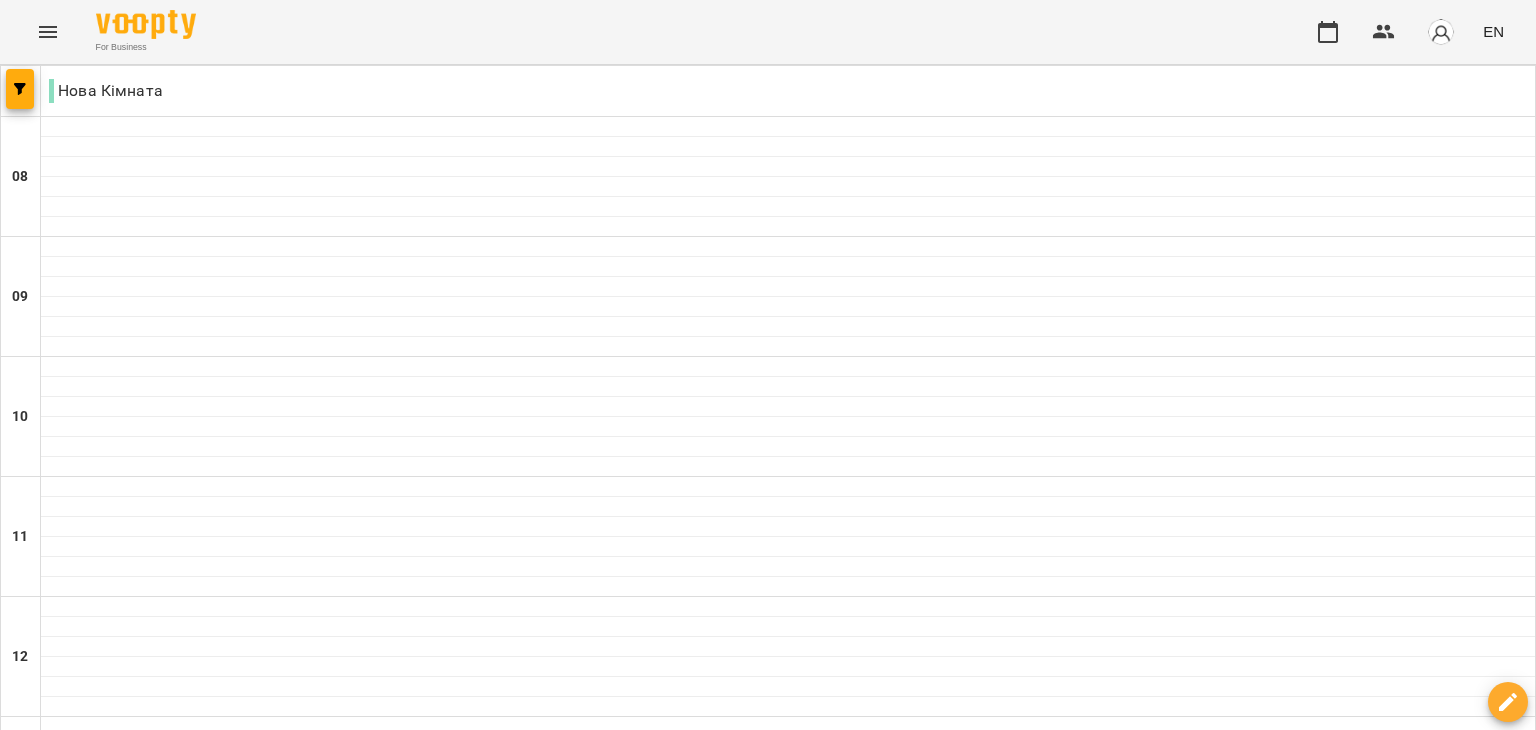 click at bounding box center [788, 1207] 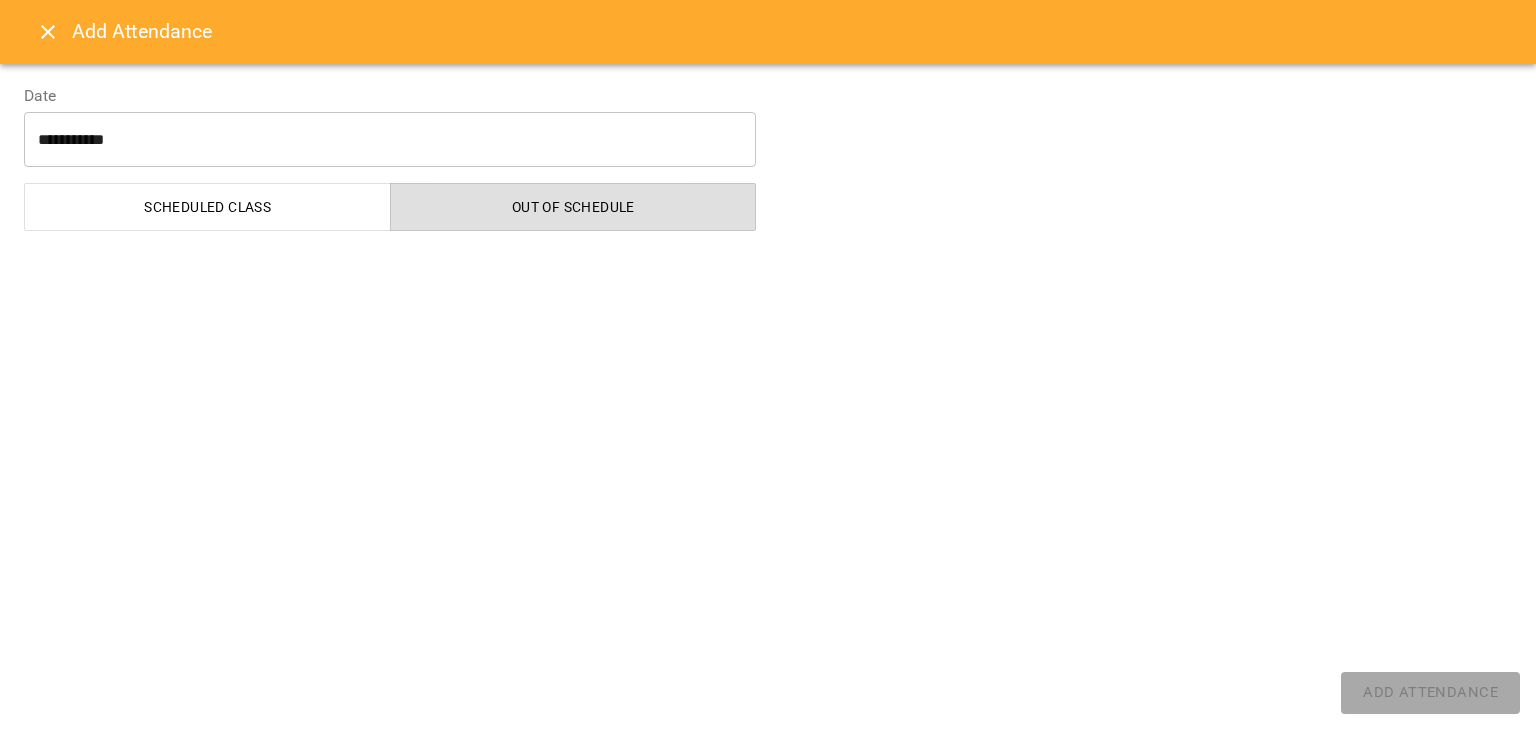 select on "**********" 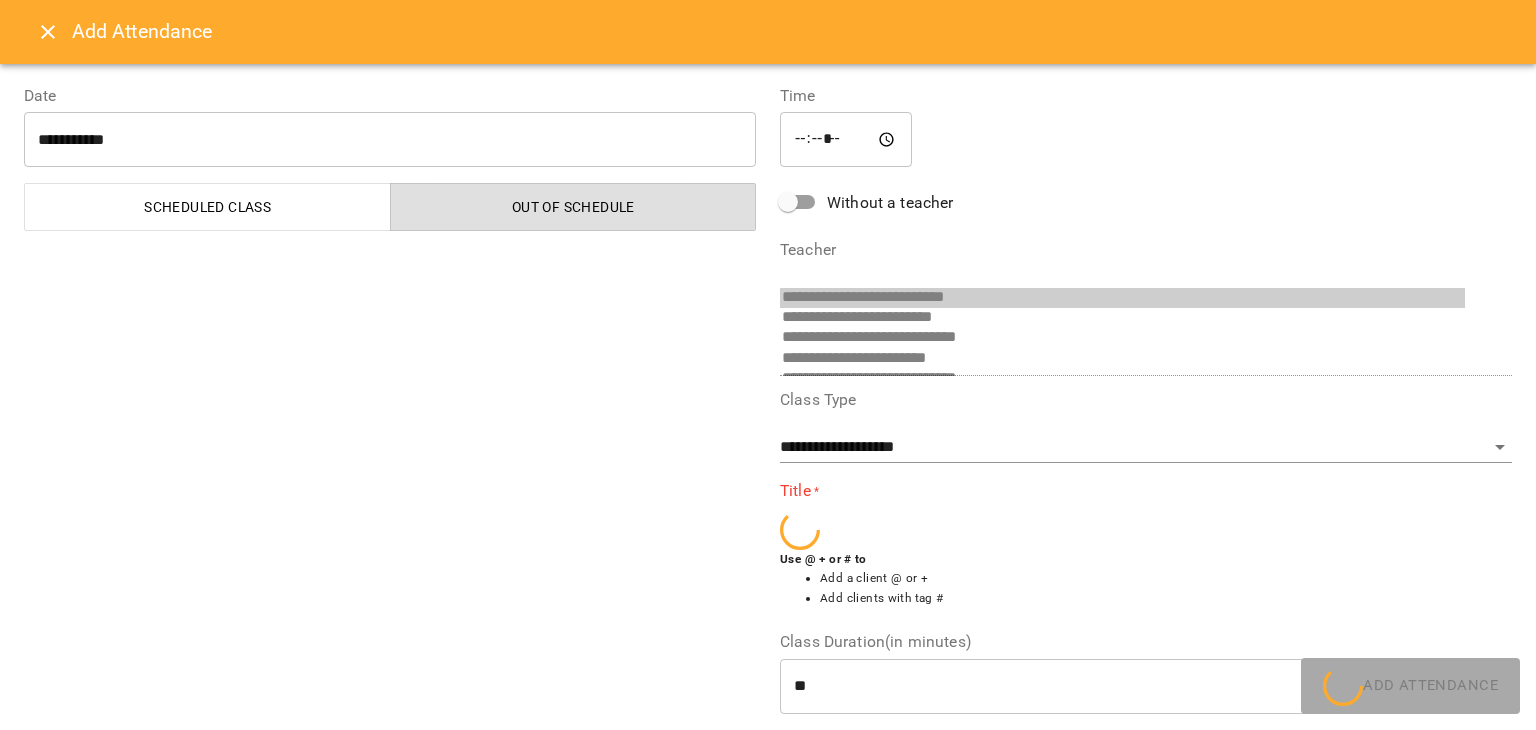 scroll, scrollTop: 276, scrollLeft: 0, axis: vertical 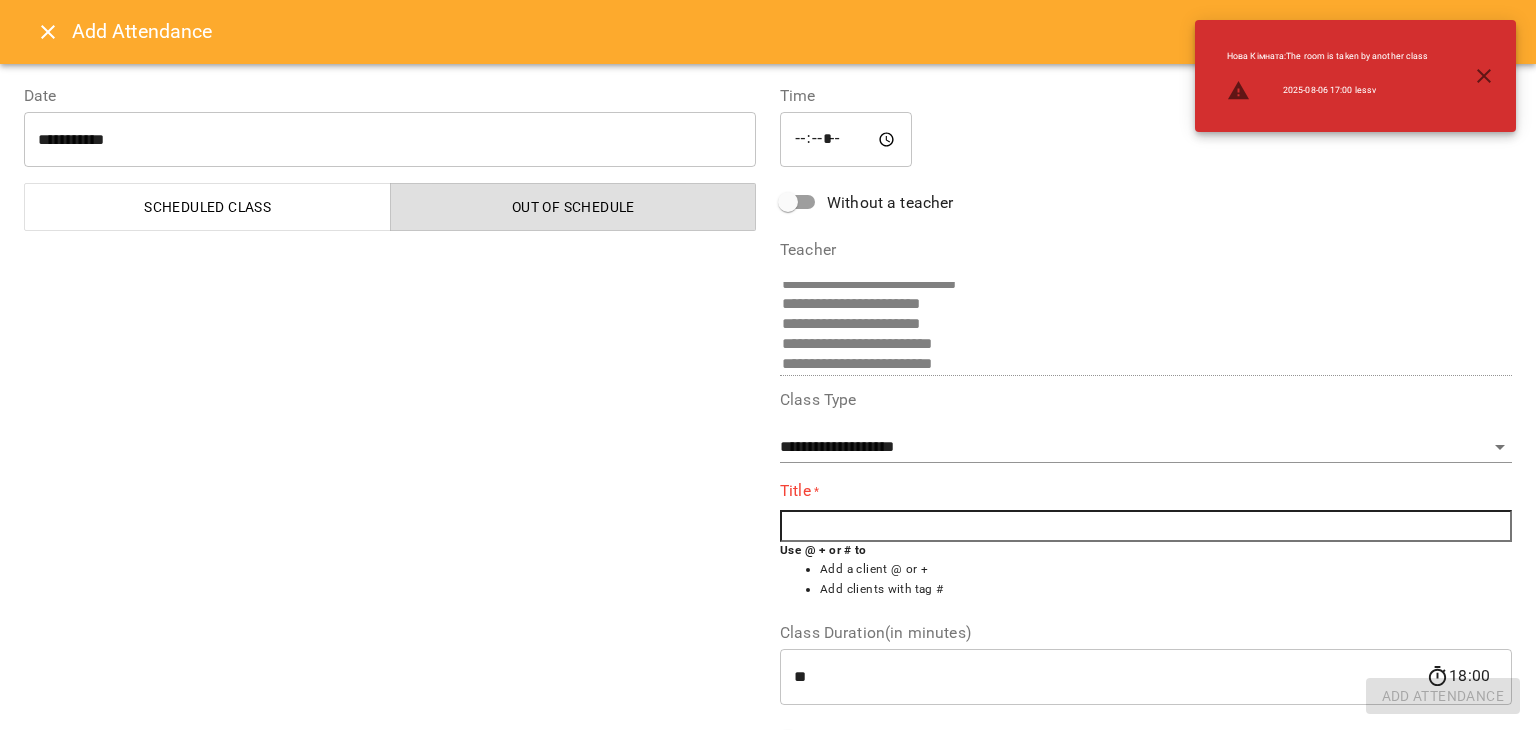 click at bounding box center (1146, 526) 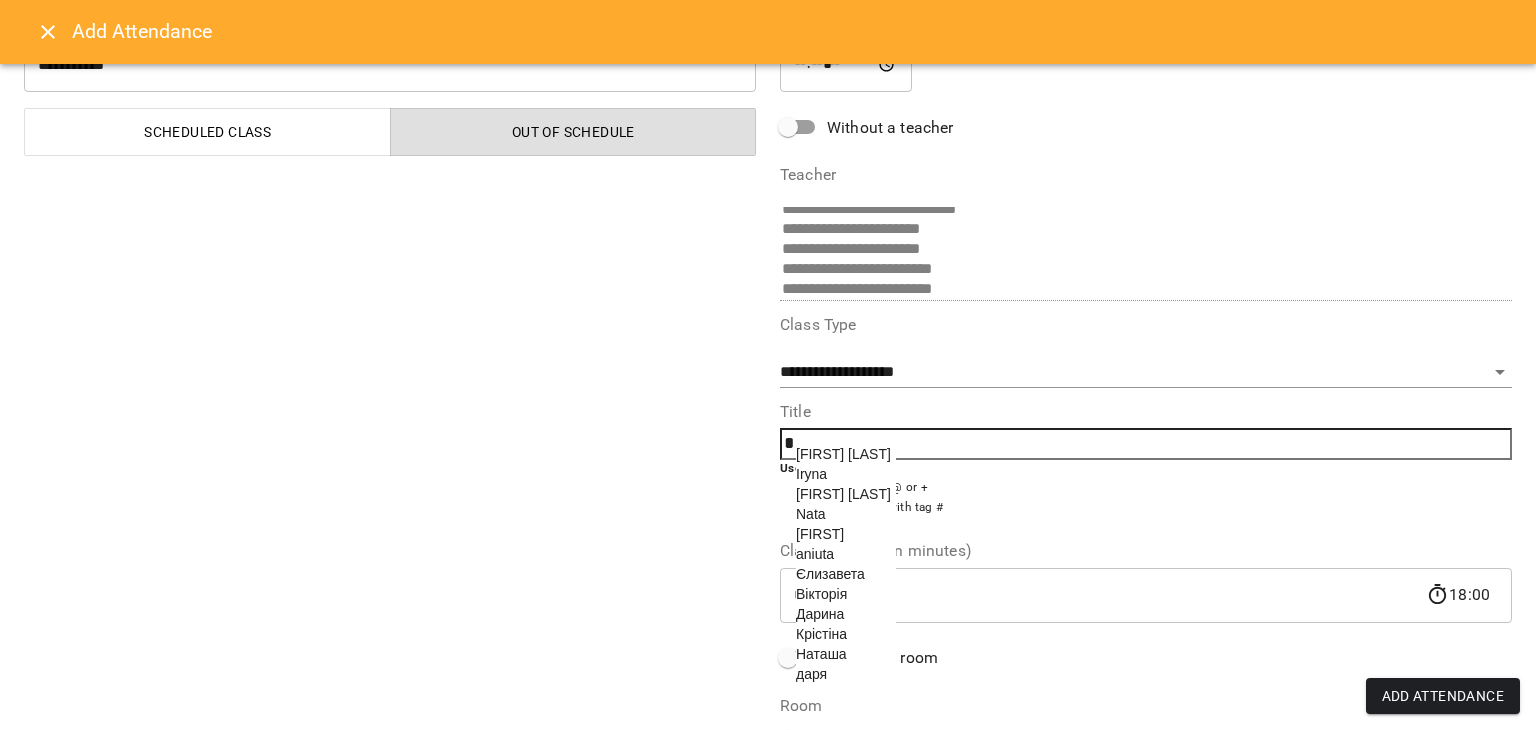 scroll, scrollTop: 76, scrollLeft: 0, axis: vertical 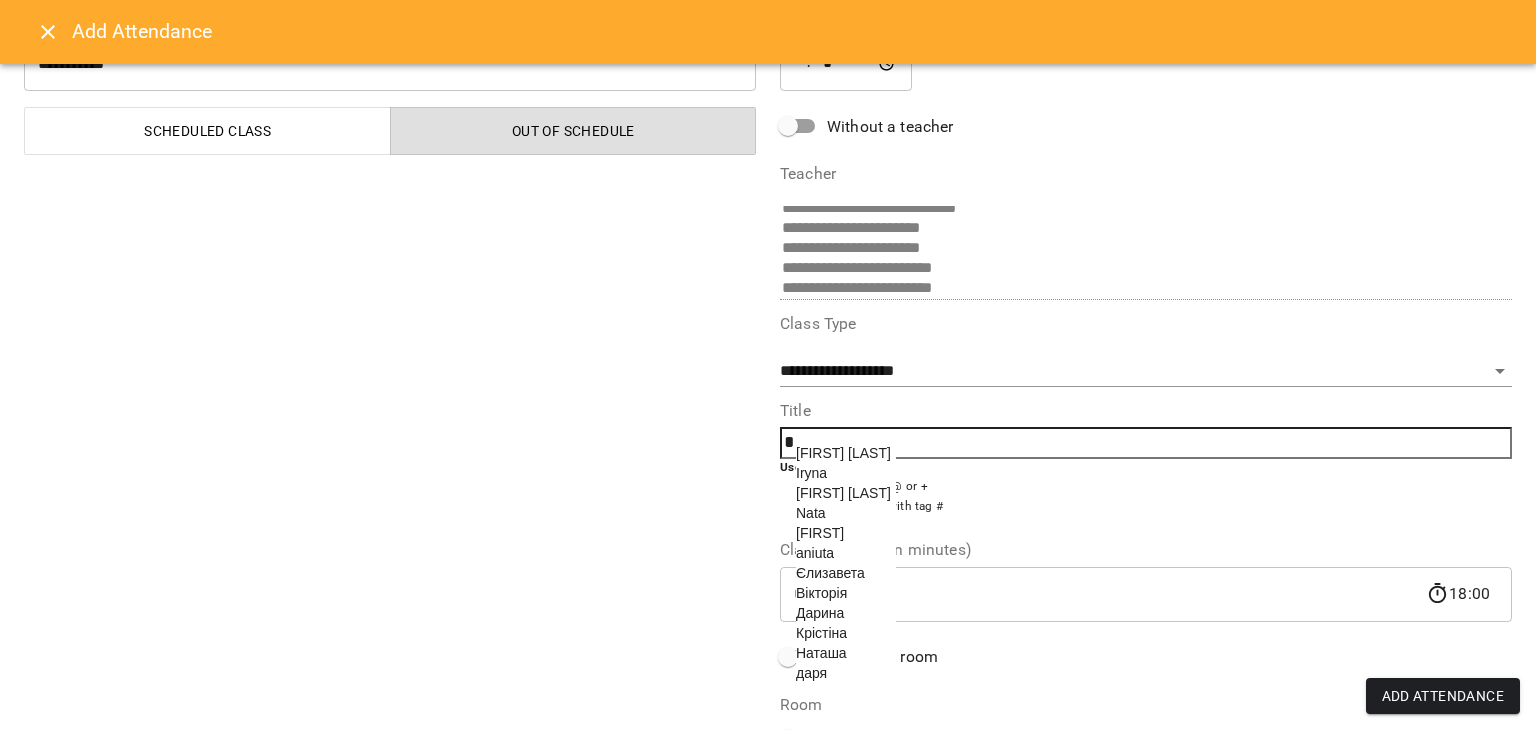 click on "Дарина" at bounding box center [820, 613] 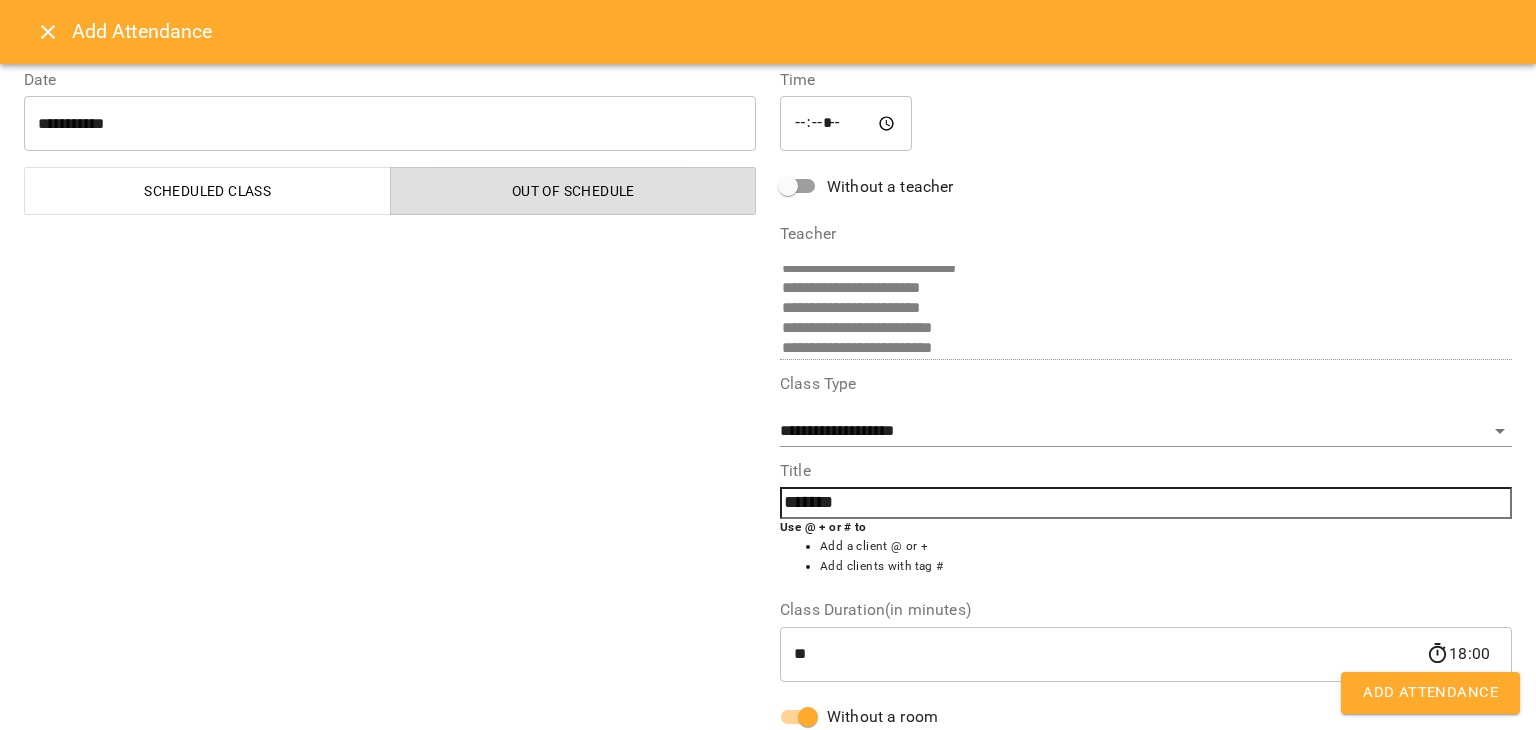 scroll, scrollTop: 16, scrollLeft: 0, axis: vertical 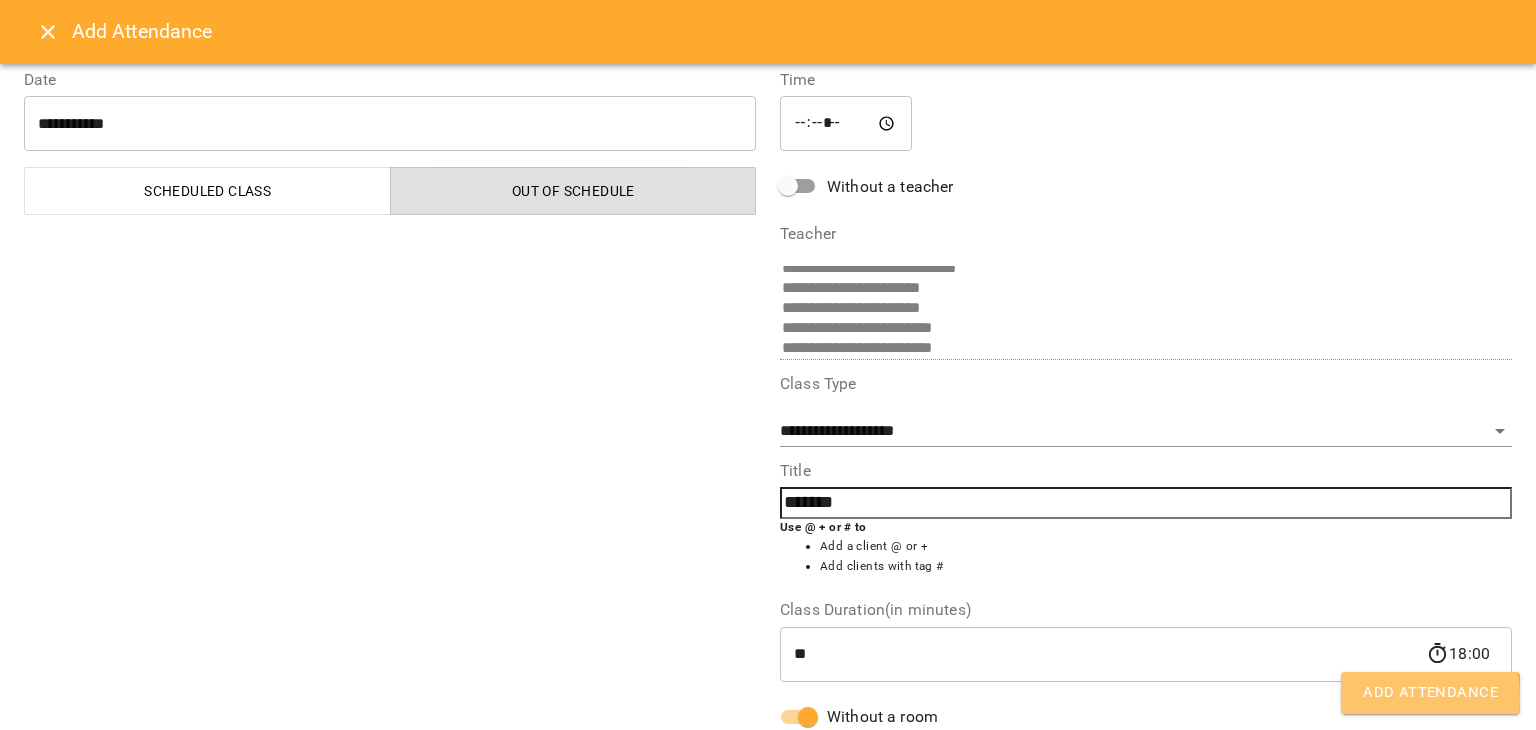 click on "Add Attendance" at bounding box center [1430, 693] 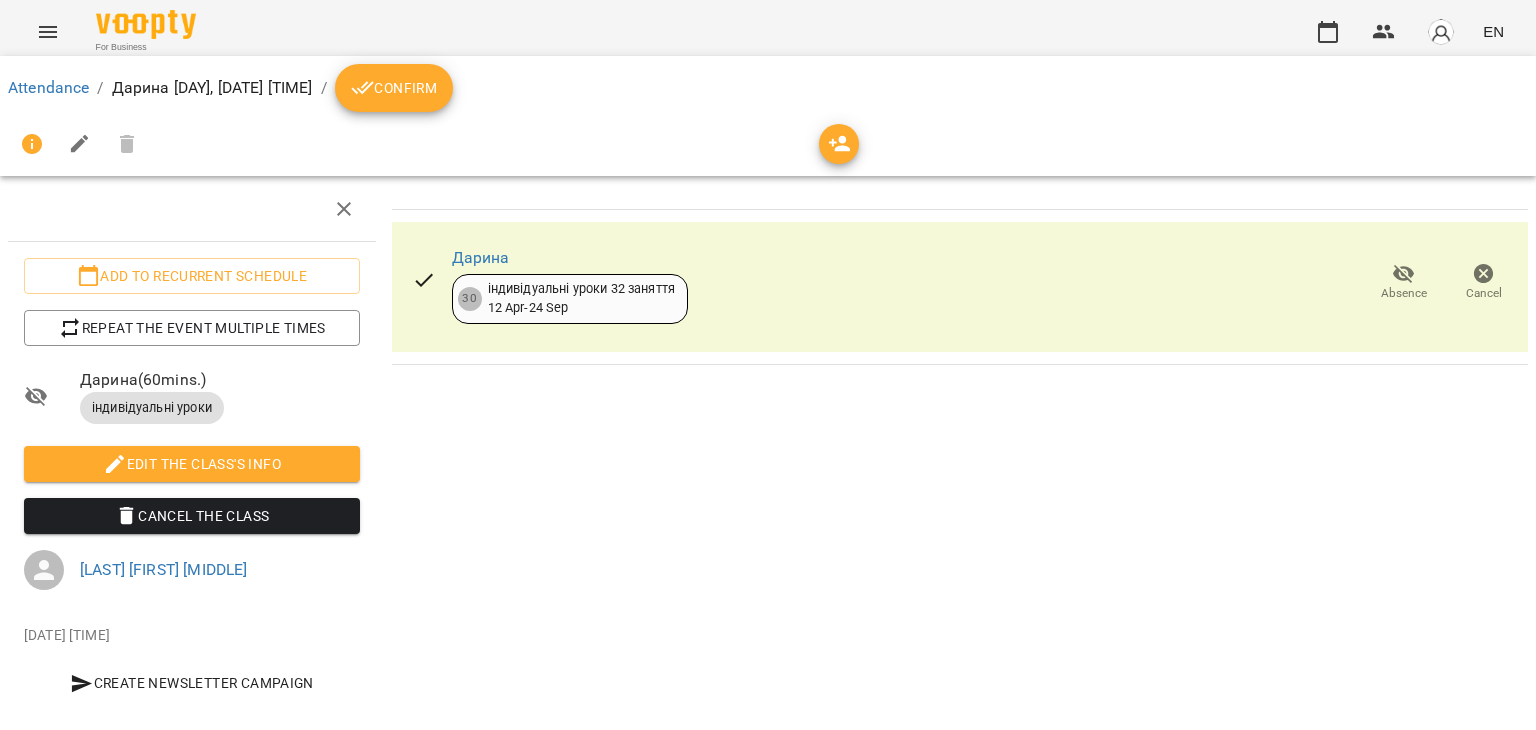 click on "Attendance / Дарина    Wed, 06 Aug 2025 17:00 / Confirm" at bounding box center [768, 88] 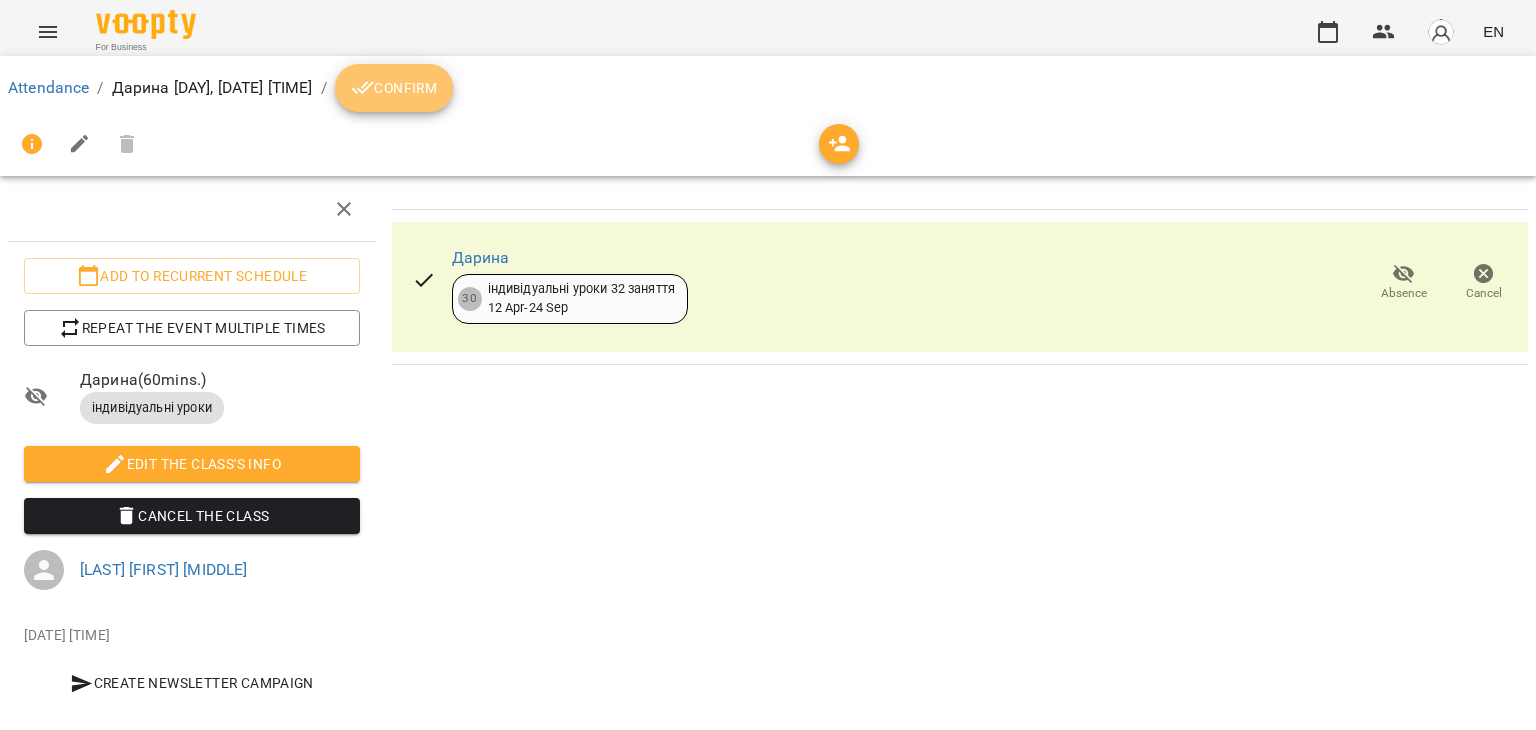 click on "Confirm" at bounding box center (394, 88) 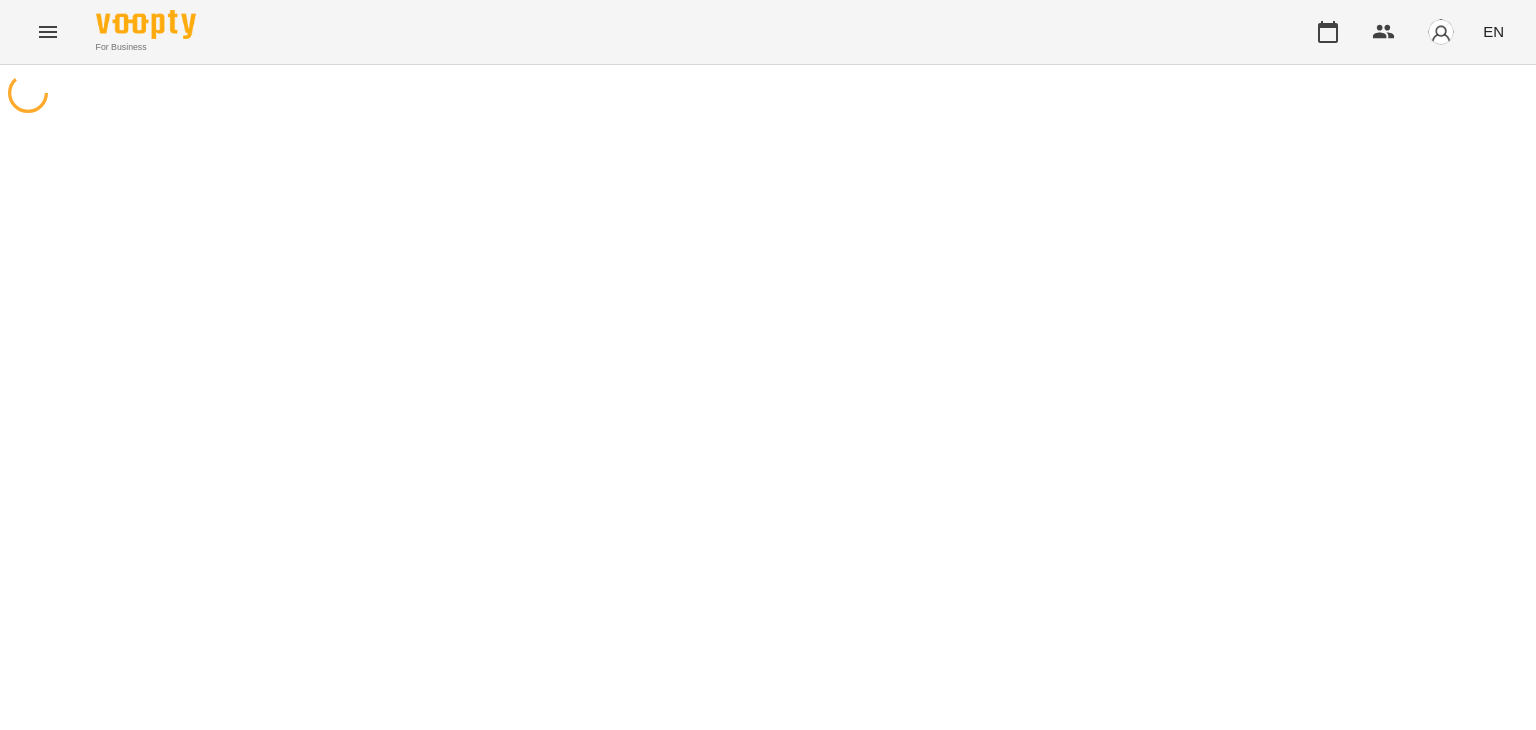 scroll, scrollTop: 0, scrollLeft: 0, axis: both 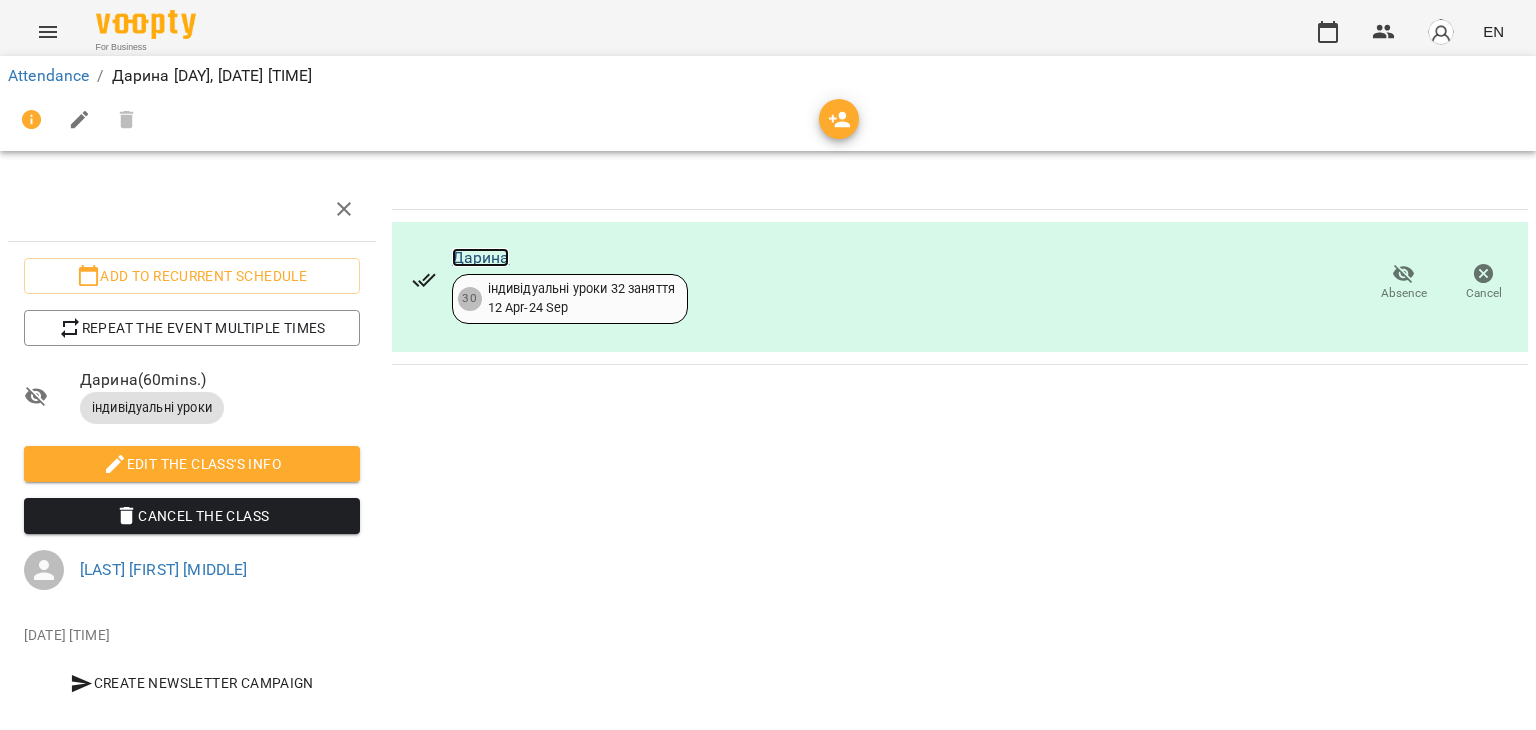 click on "Дарина" at bounding box center [481, 257] 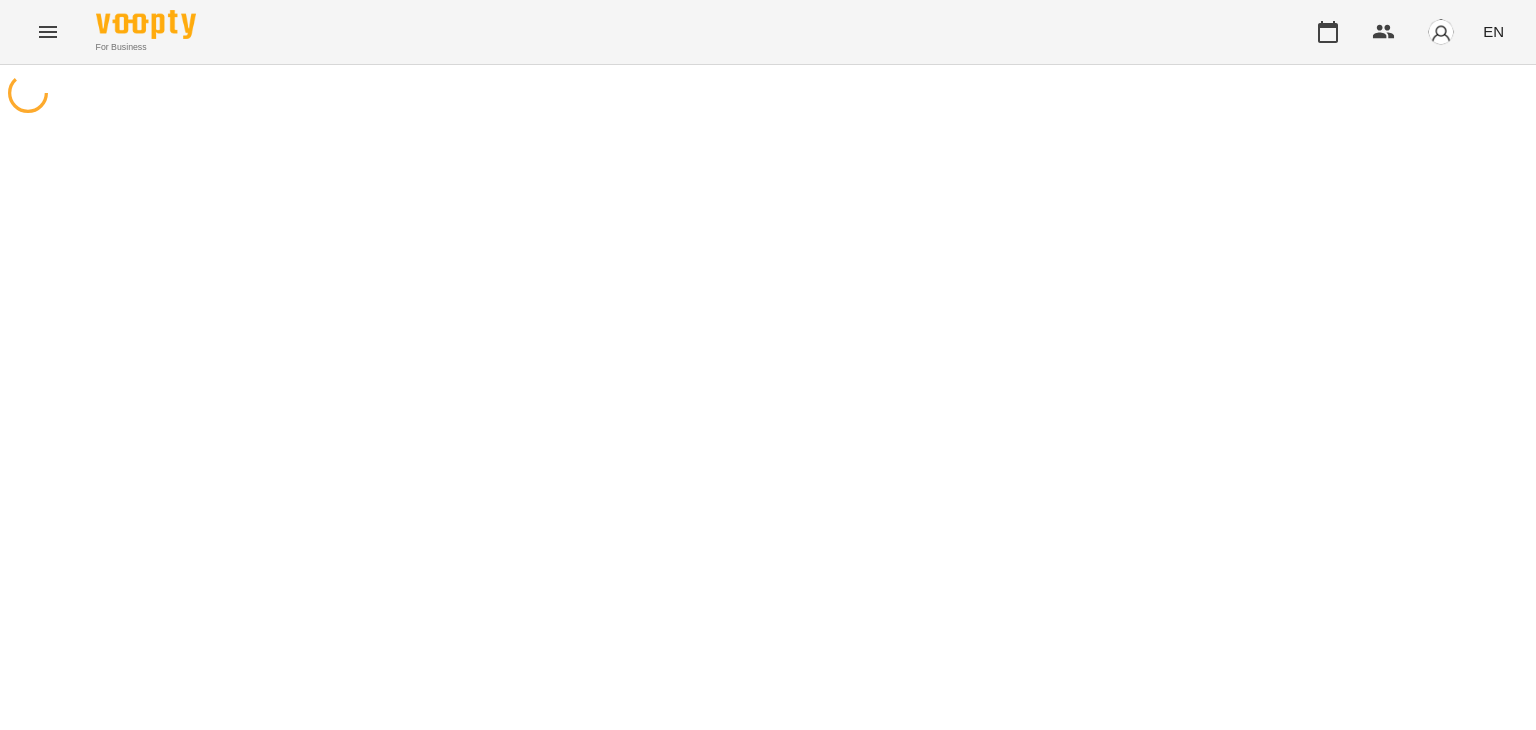 scroll, scrollTop: 0, scrollLeft: 0, axis: both 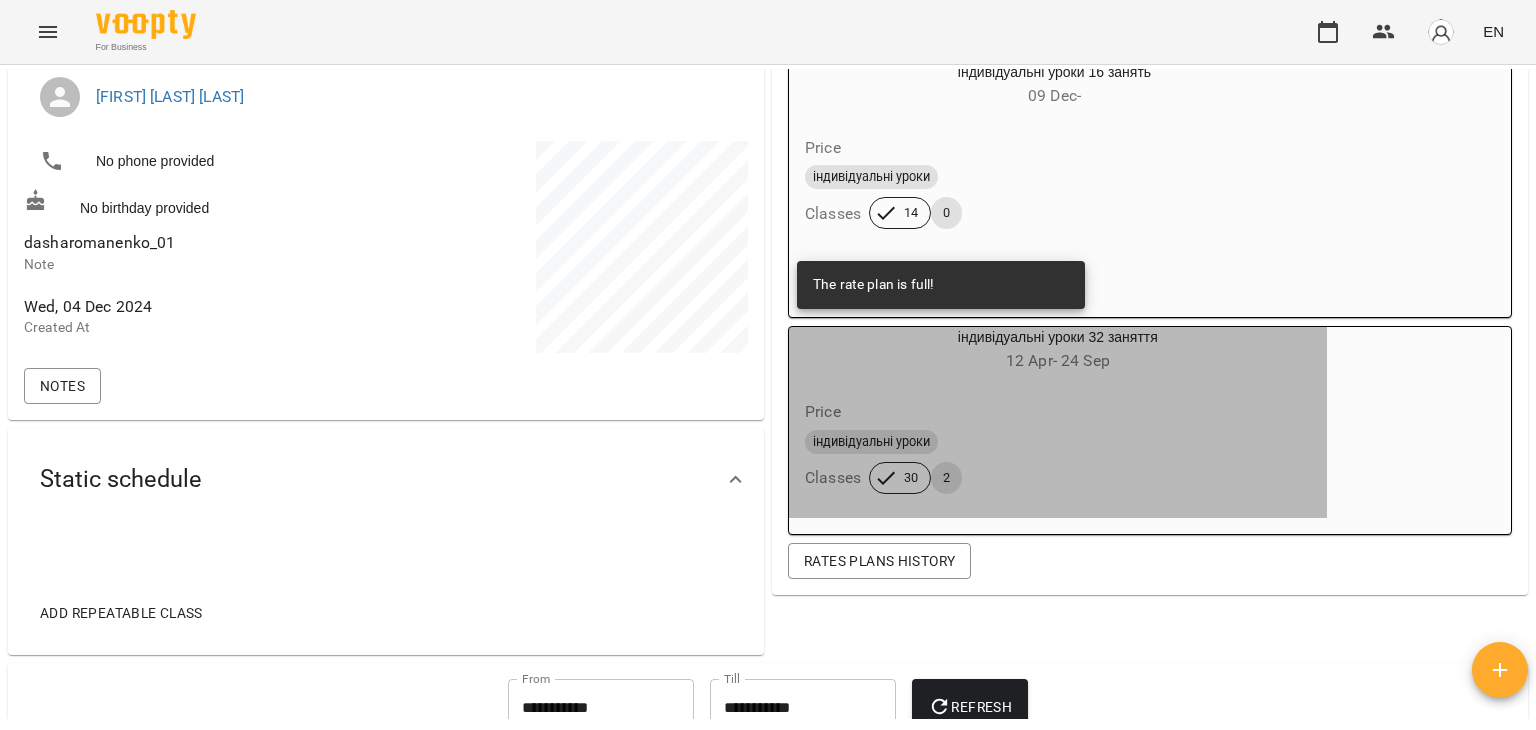 click 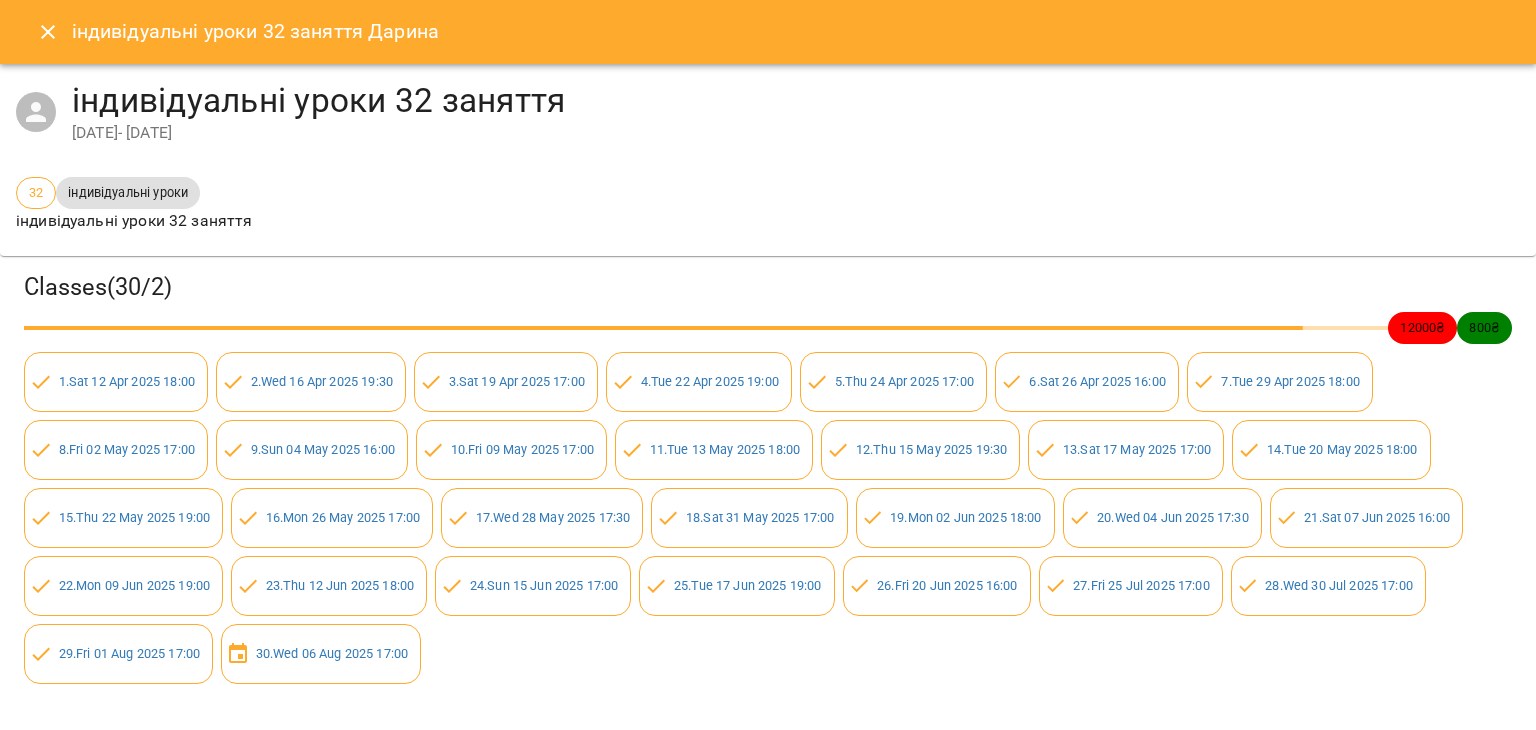 click at bounding box center [48, 32] 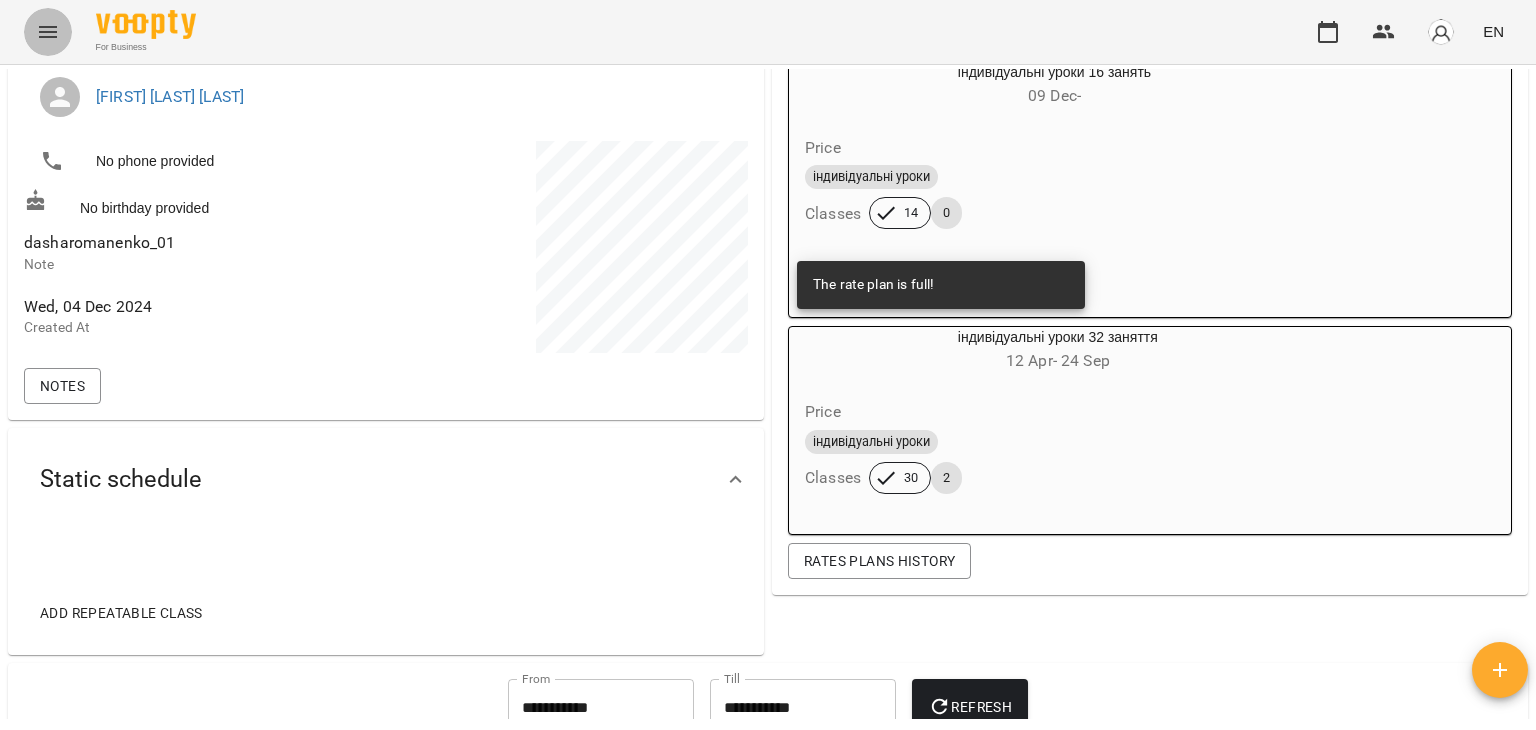 click 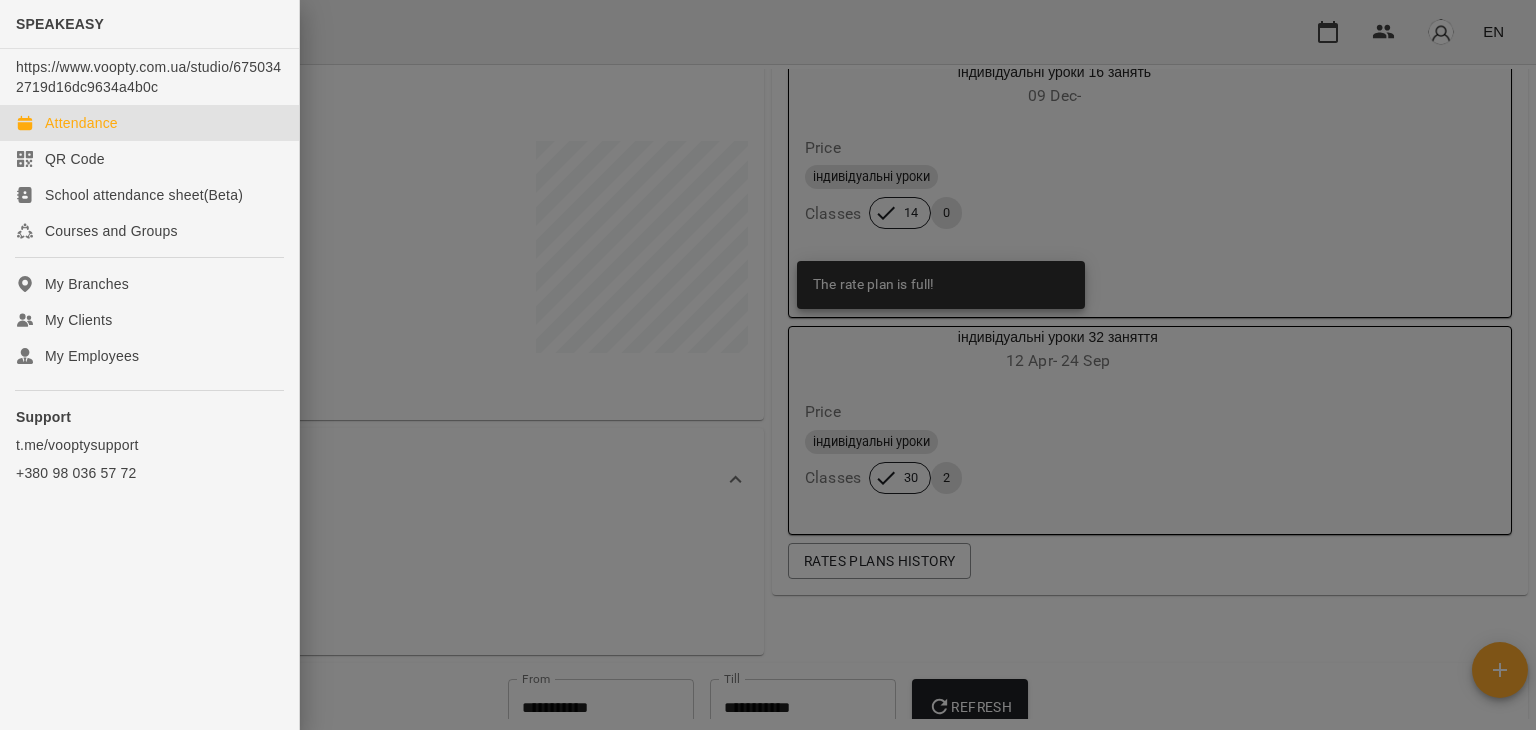 click on "Attendance" at bounding box center (149, 123) 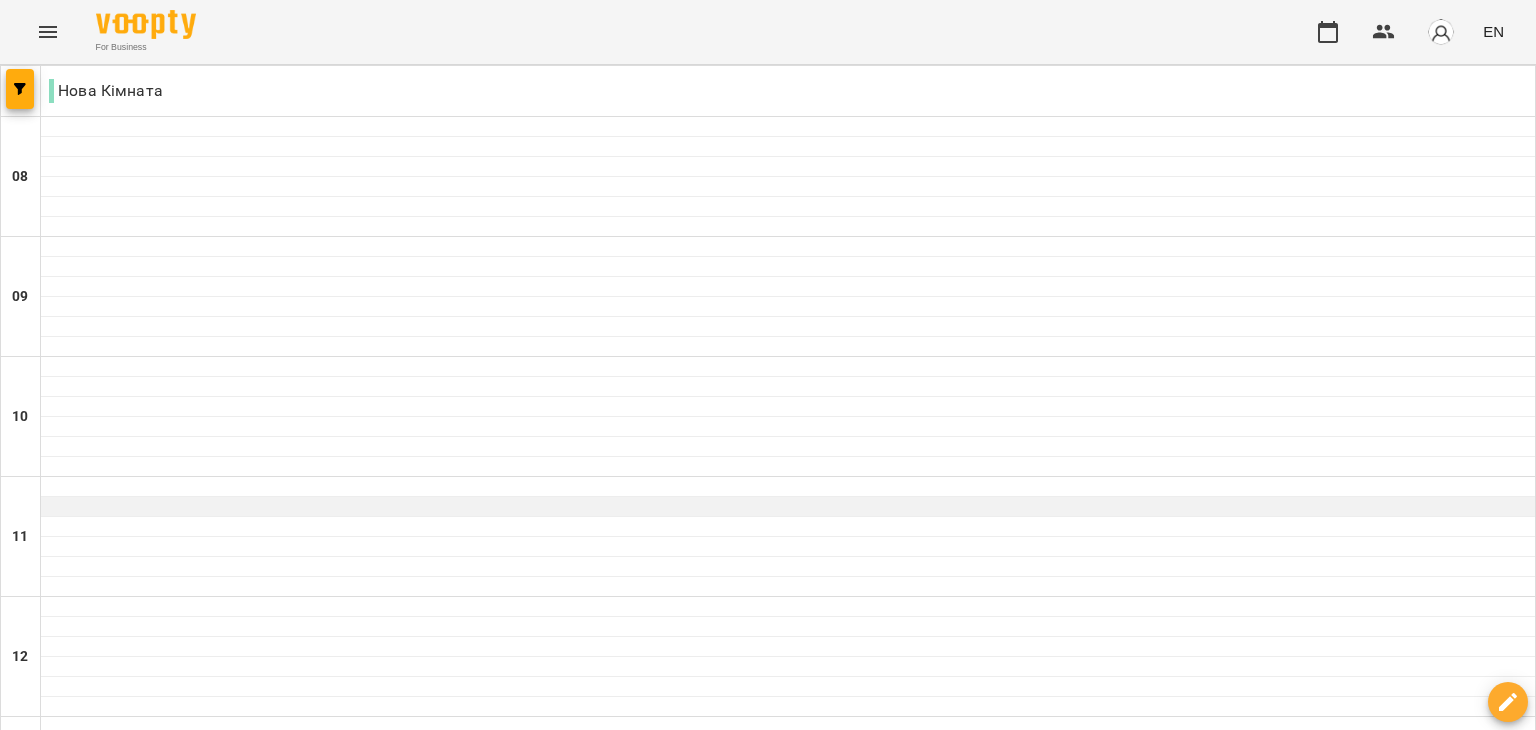 scroll, scrollTop: 1008, scrollLeft: 0, axis: vertical 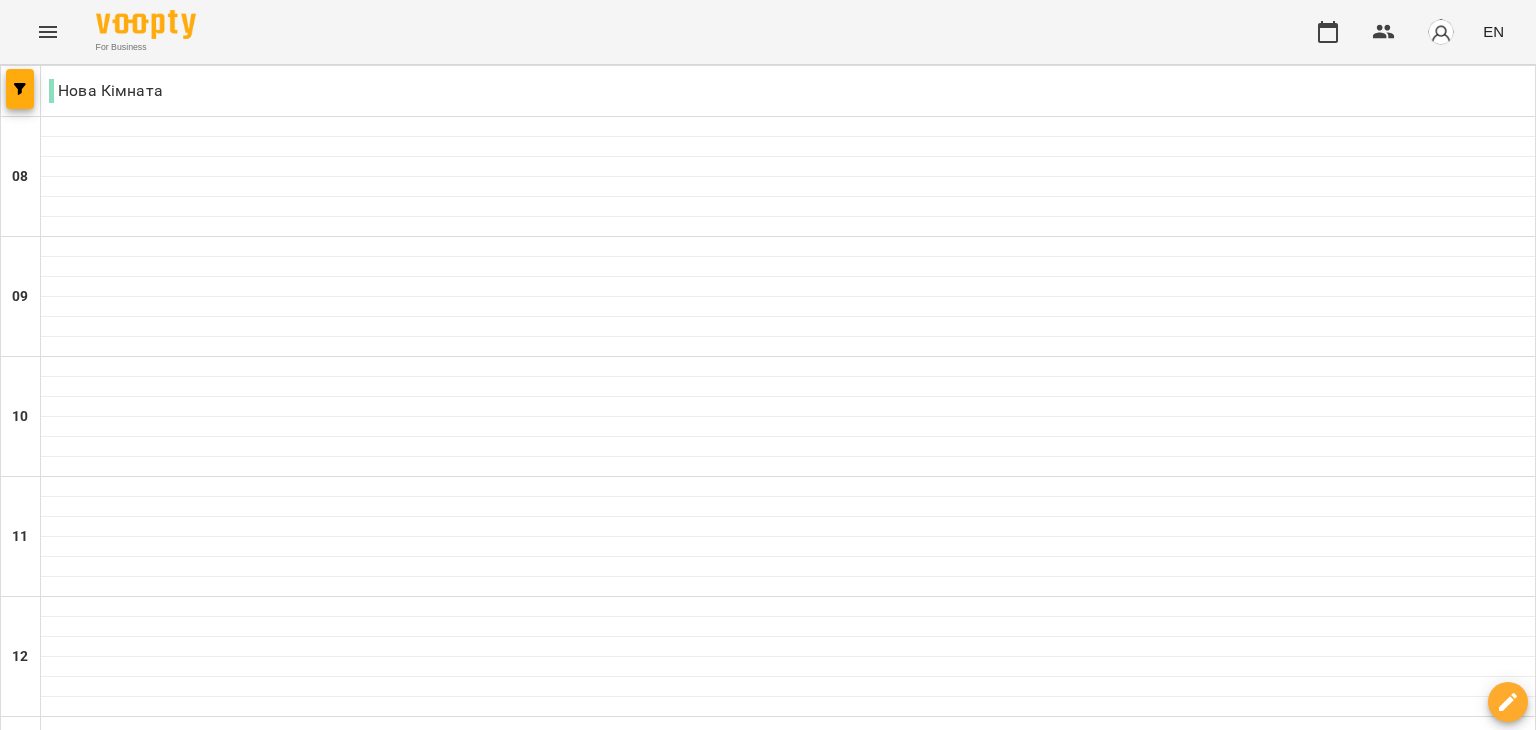 click at bounding box center [788, 1327] 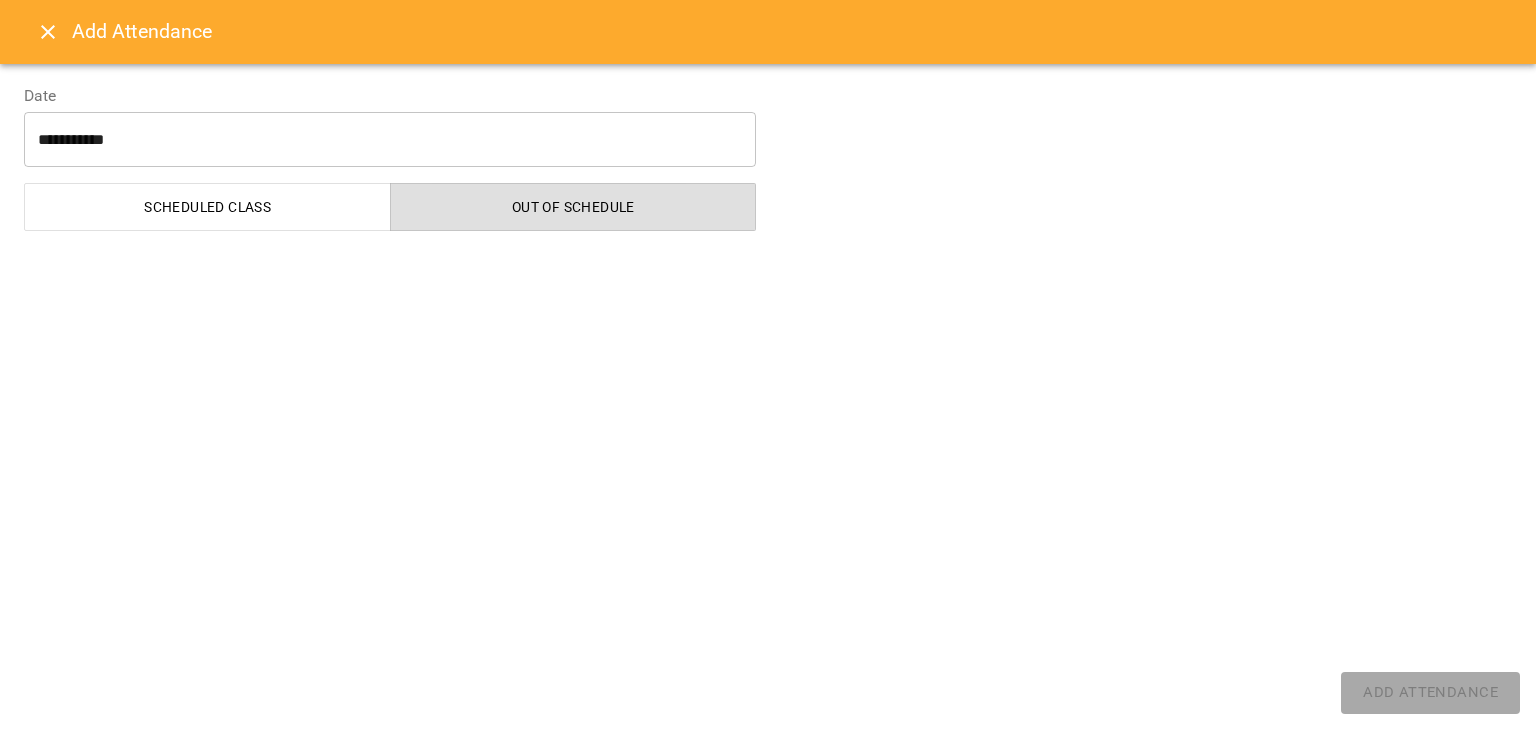 select on "**********" 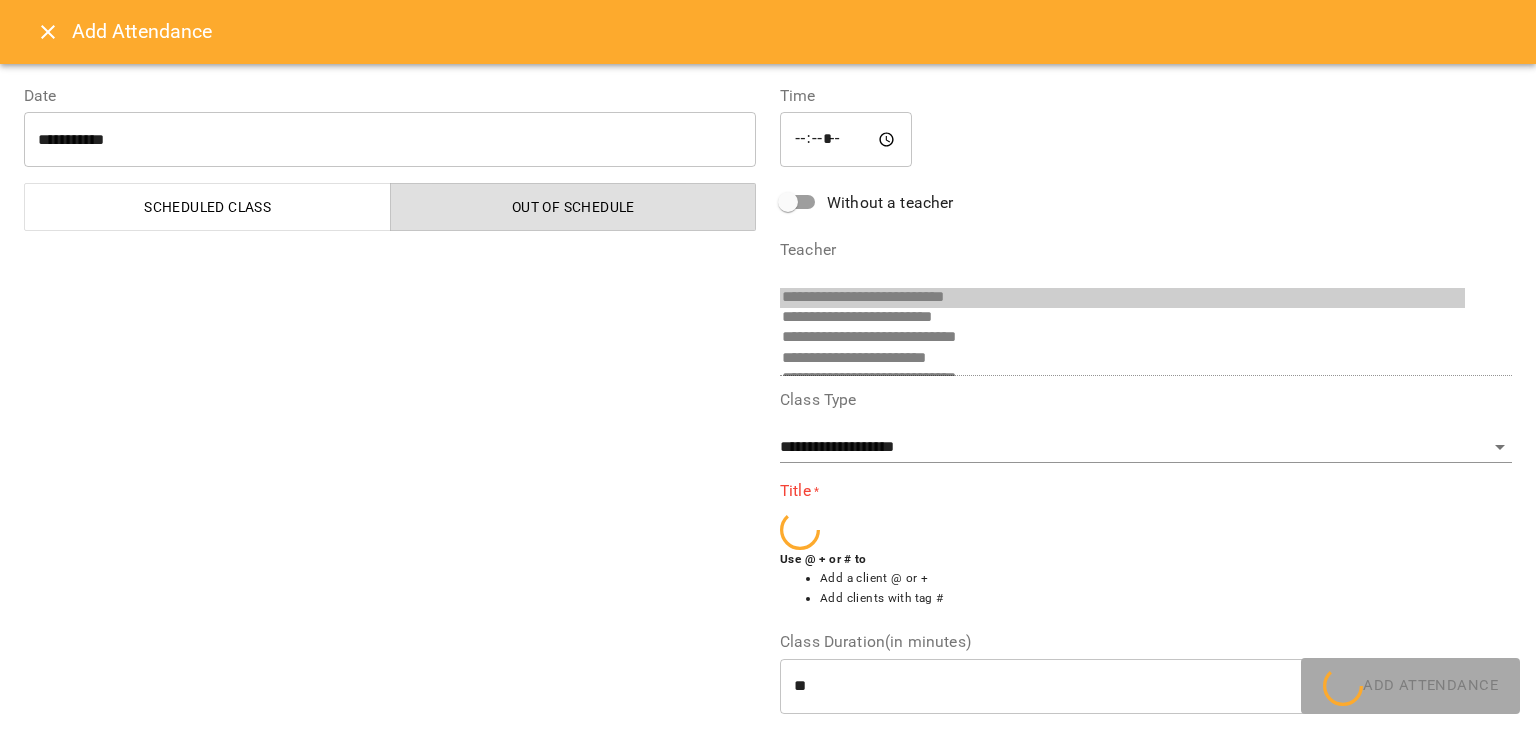scroll, scrollTop: 276, scrollLeft: 0, axis: vertical 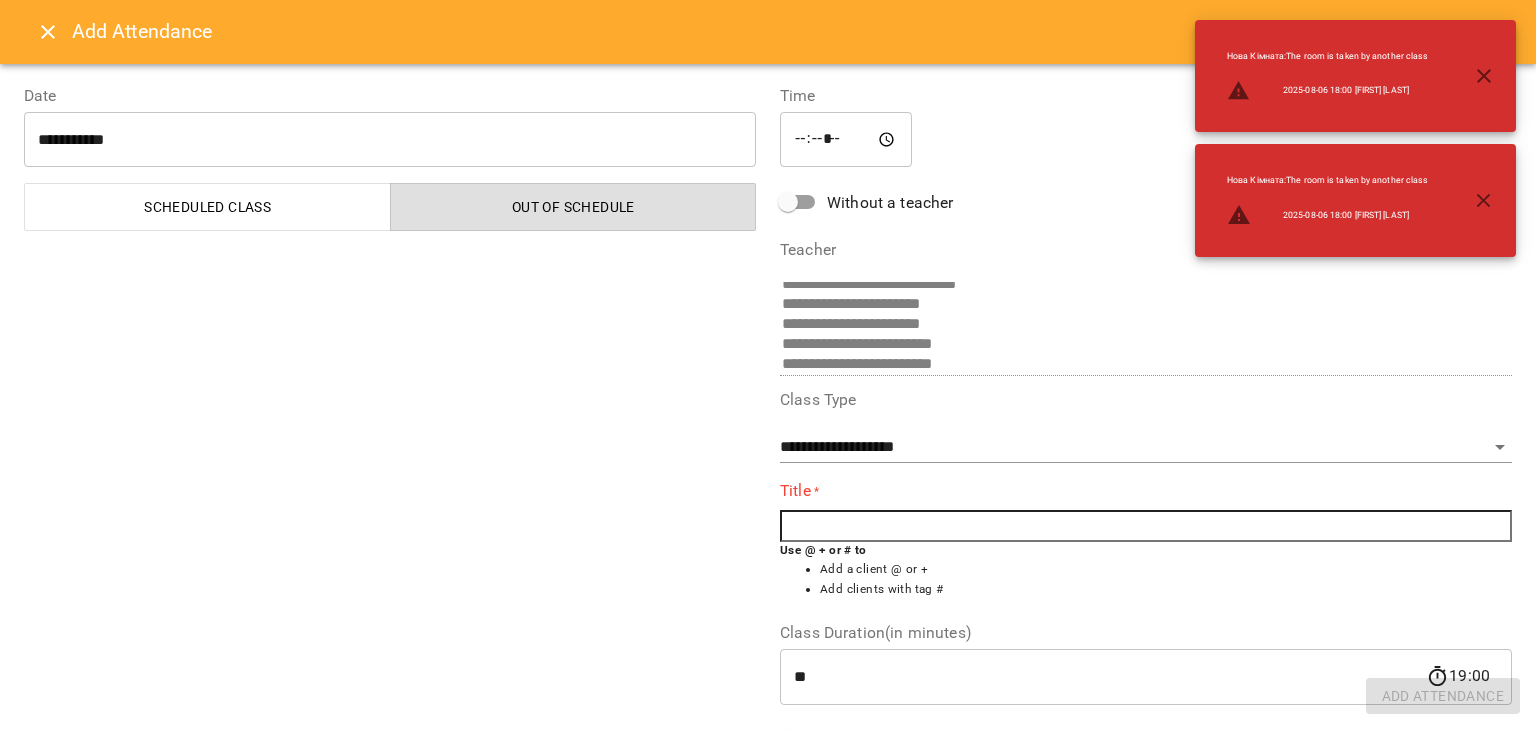 click at bounding box center (1146, 526) 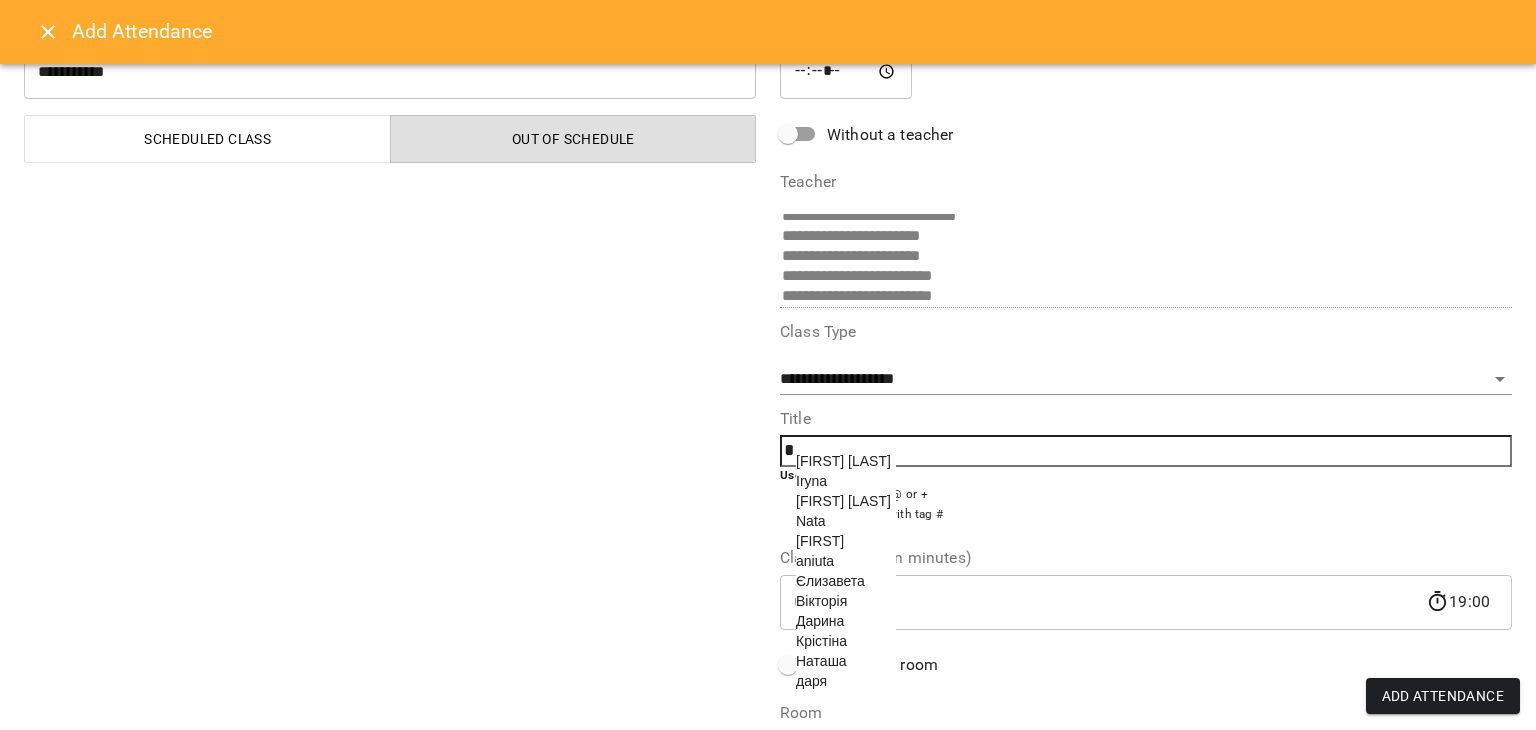 scroll, scrollTop: 78, scrollLeft: 0, axis: vertical 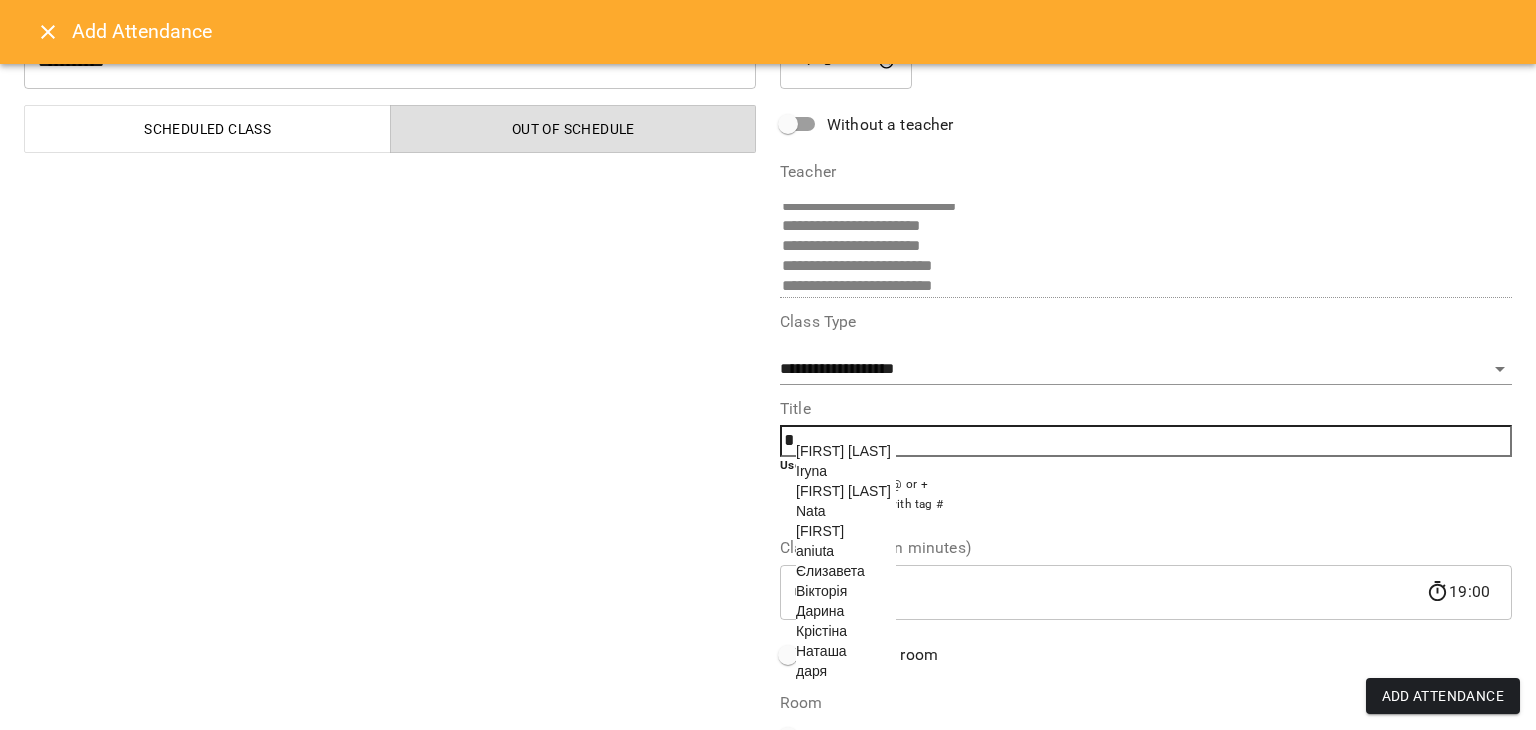 click on "Iryna" at bounding box center (811, 471) 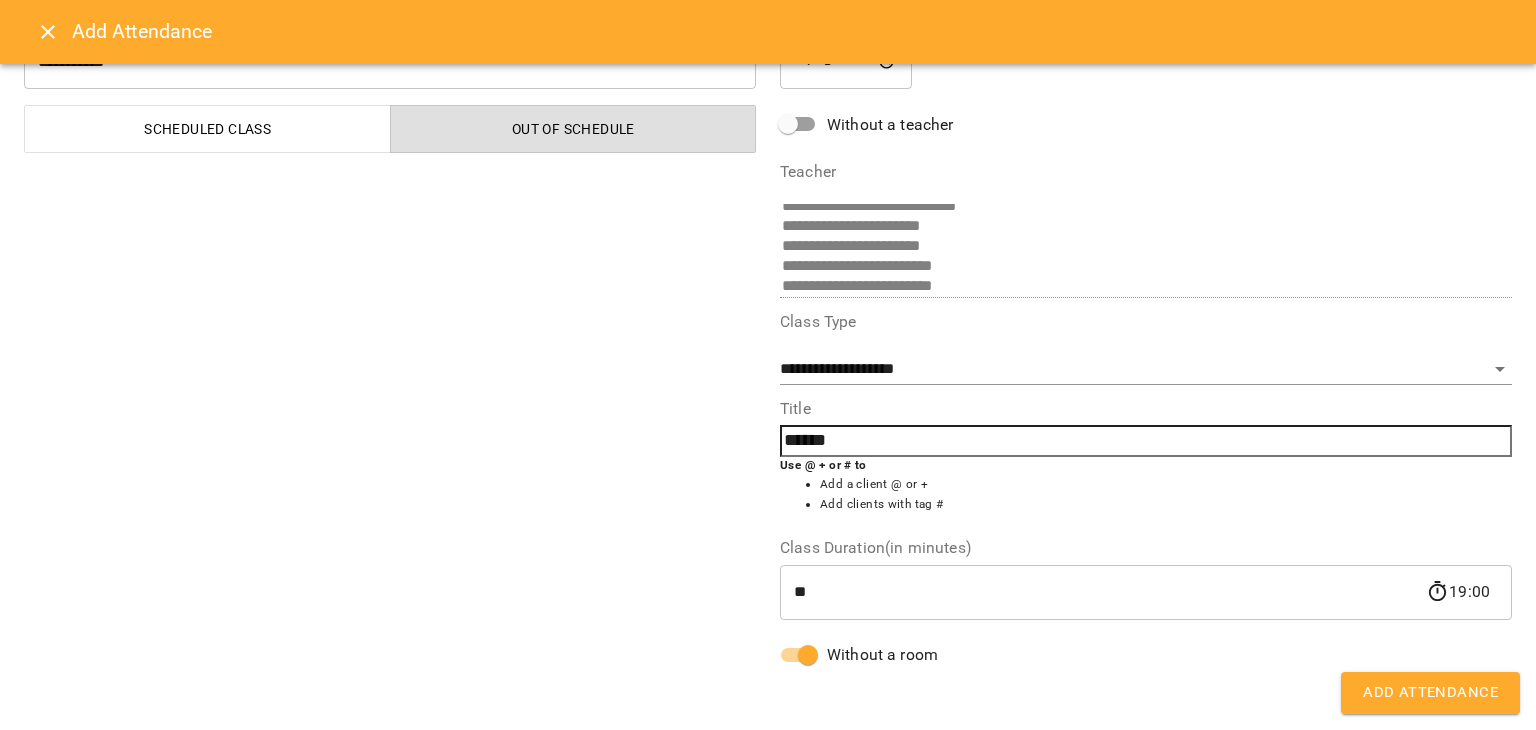 scroll, scrollTop: 0, scrollLeft: 0, axis: both 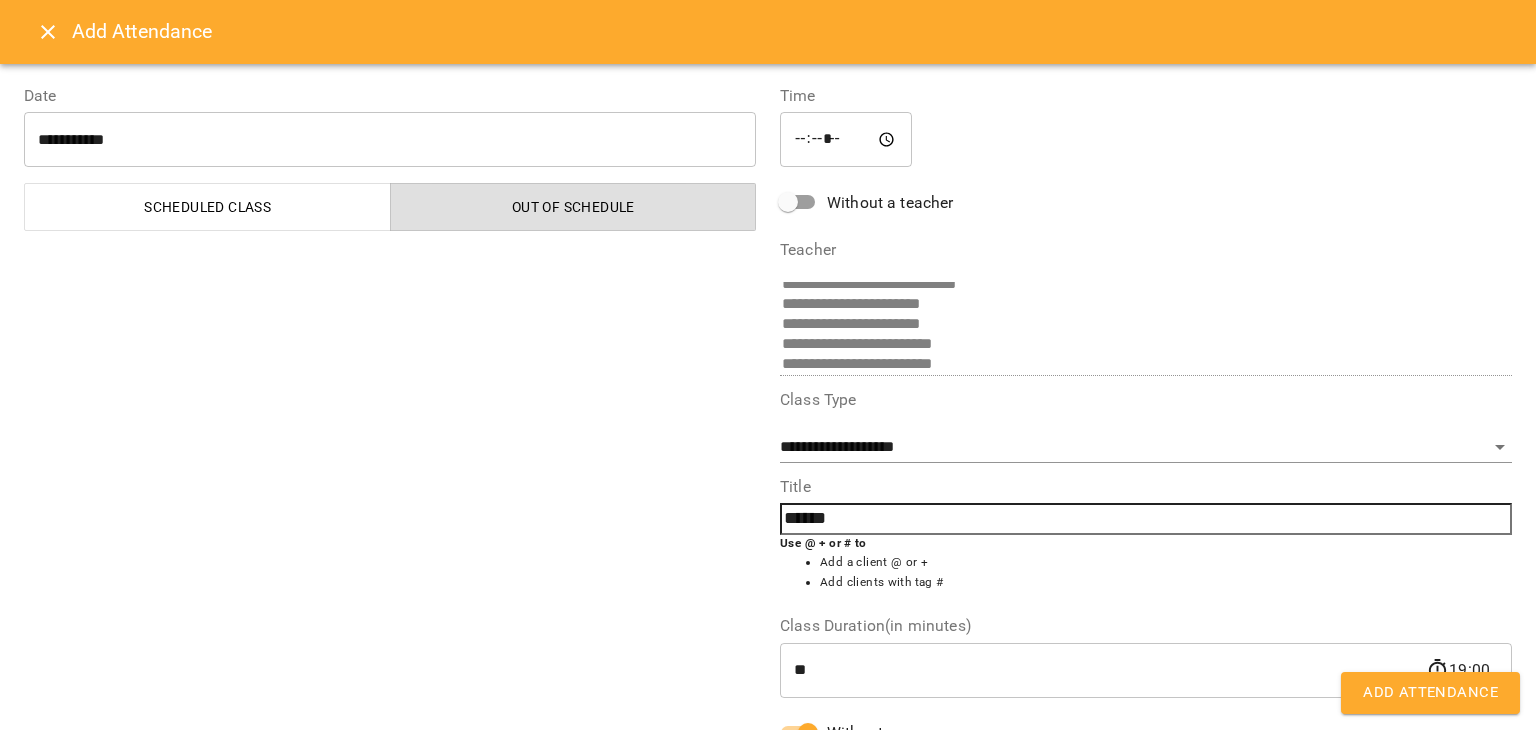 click on "Add Attendance" at bounding box center (1430, 693) 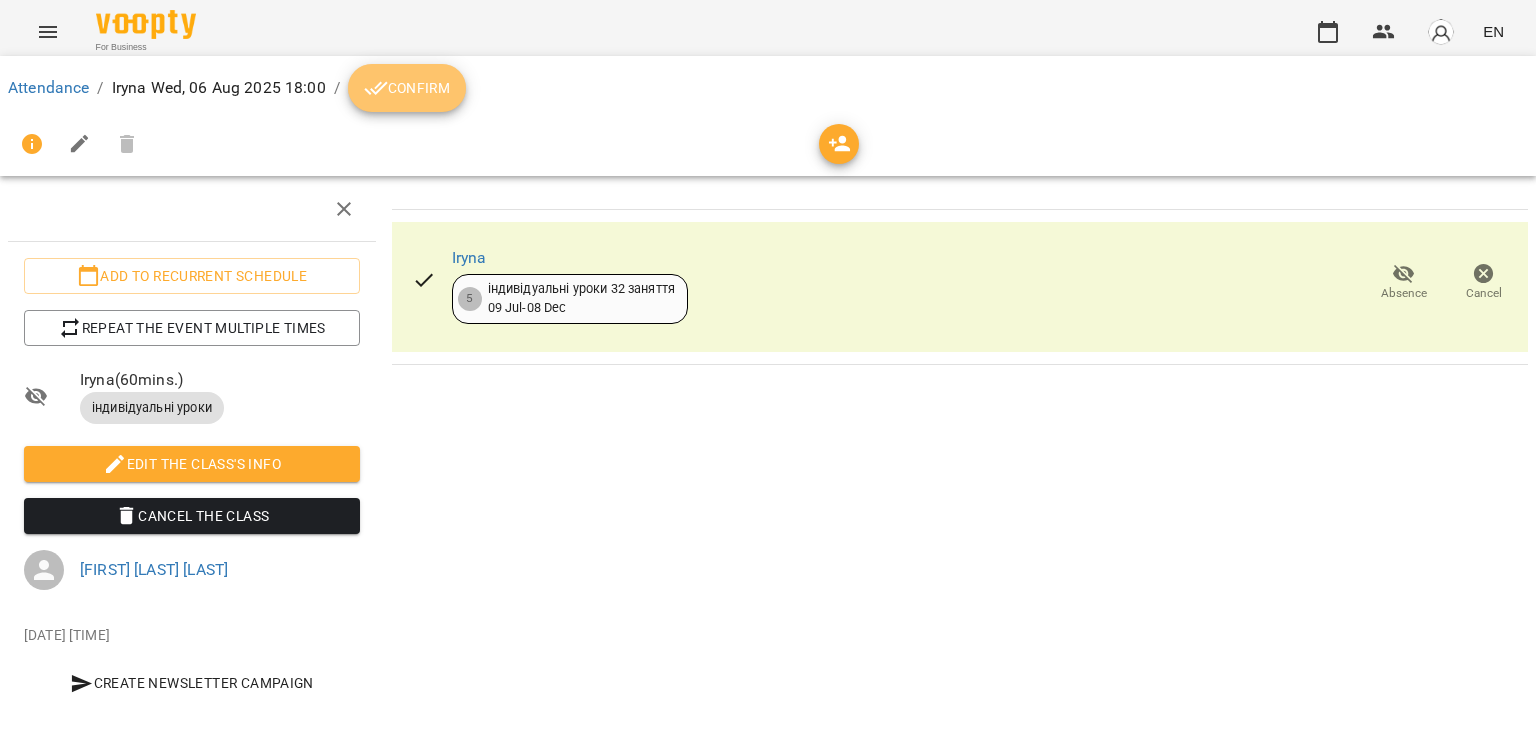 click on "Confirm" at bounding box center [407, 88] 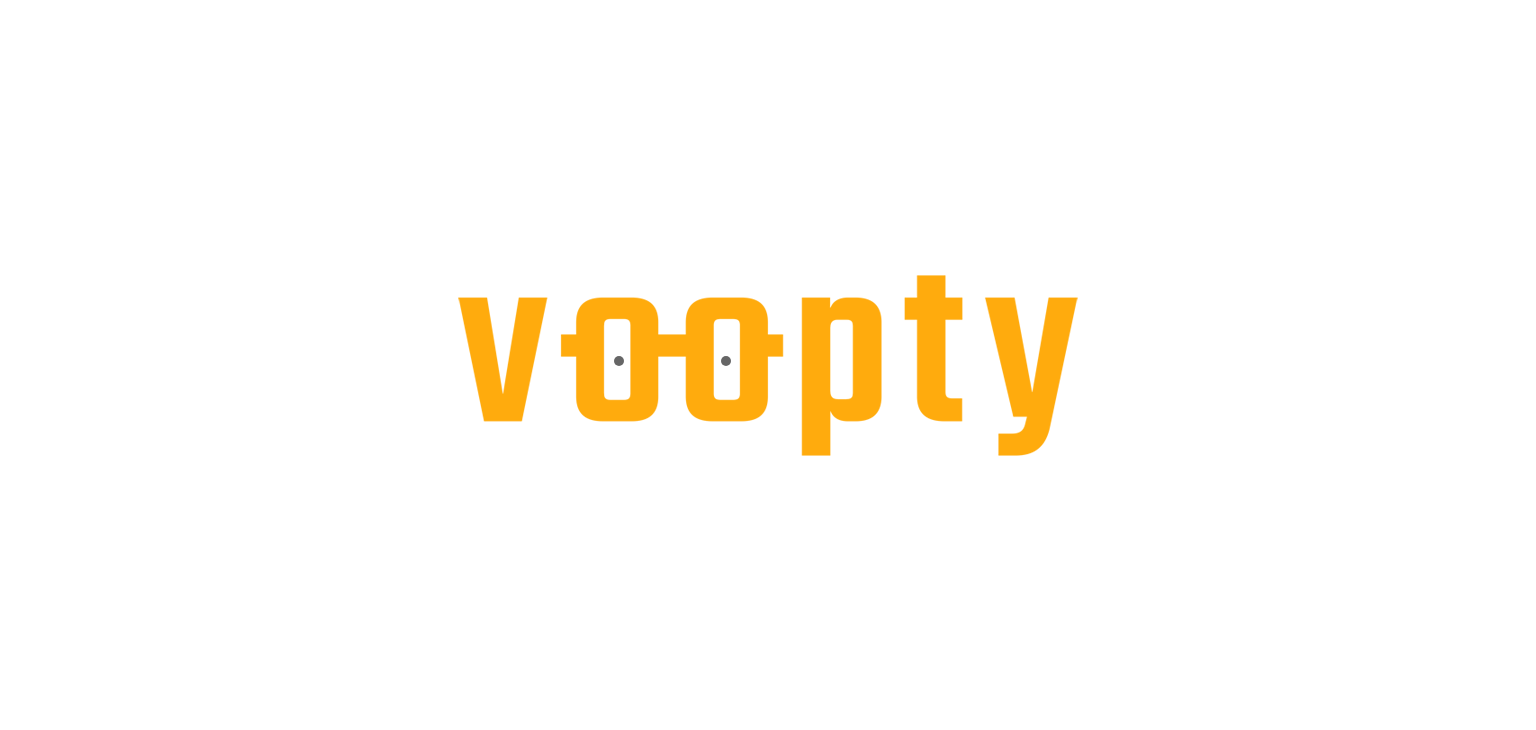 scroll, scrollTop: 0, scrollLeft: 0, axis: both 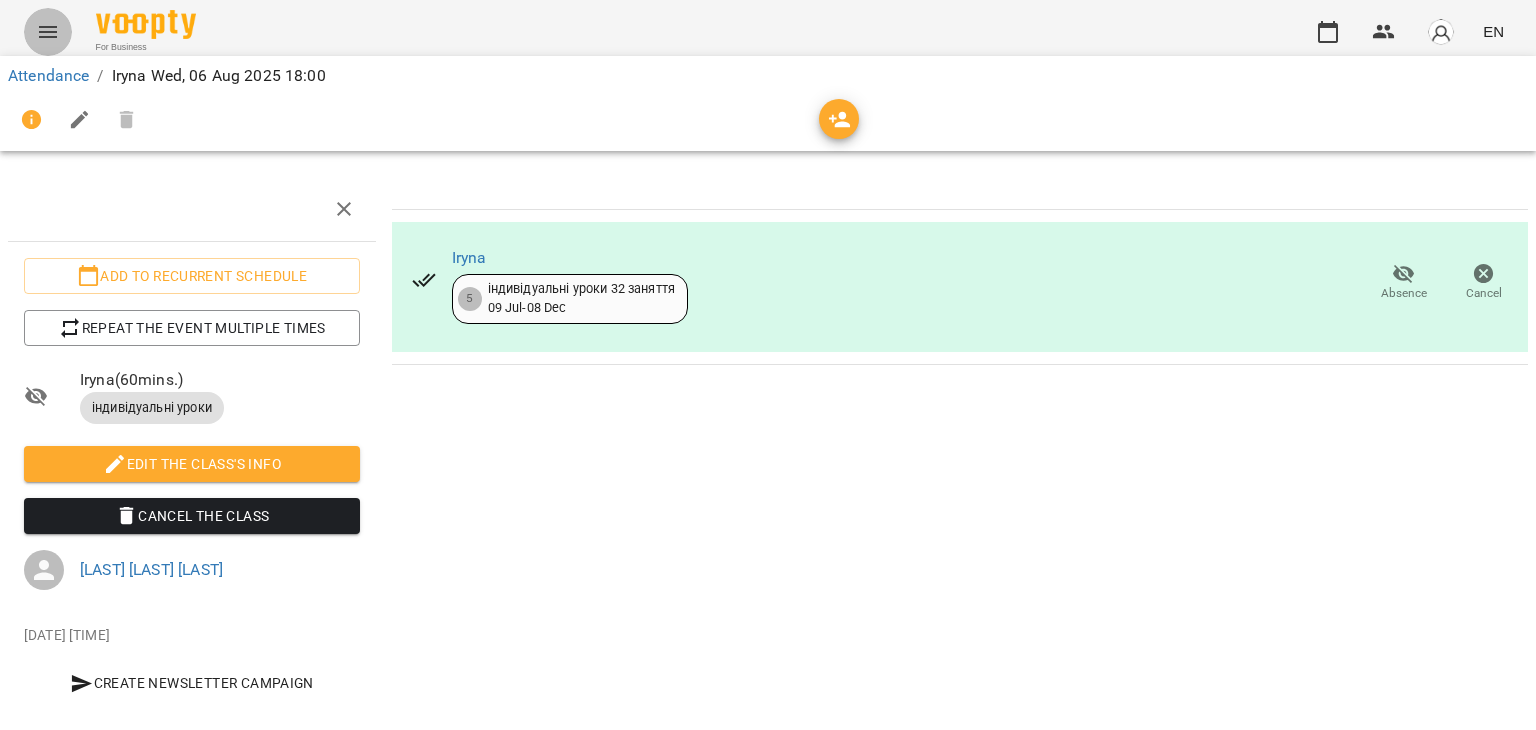 click 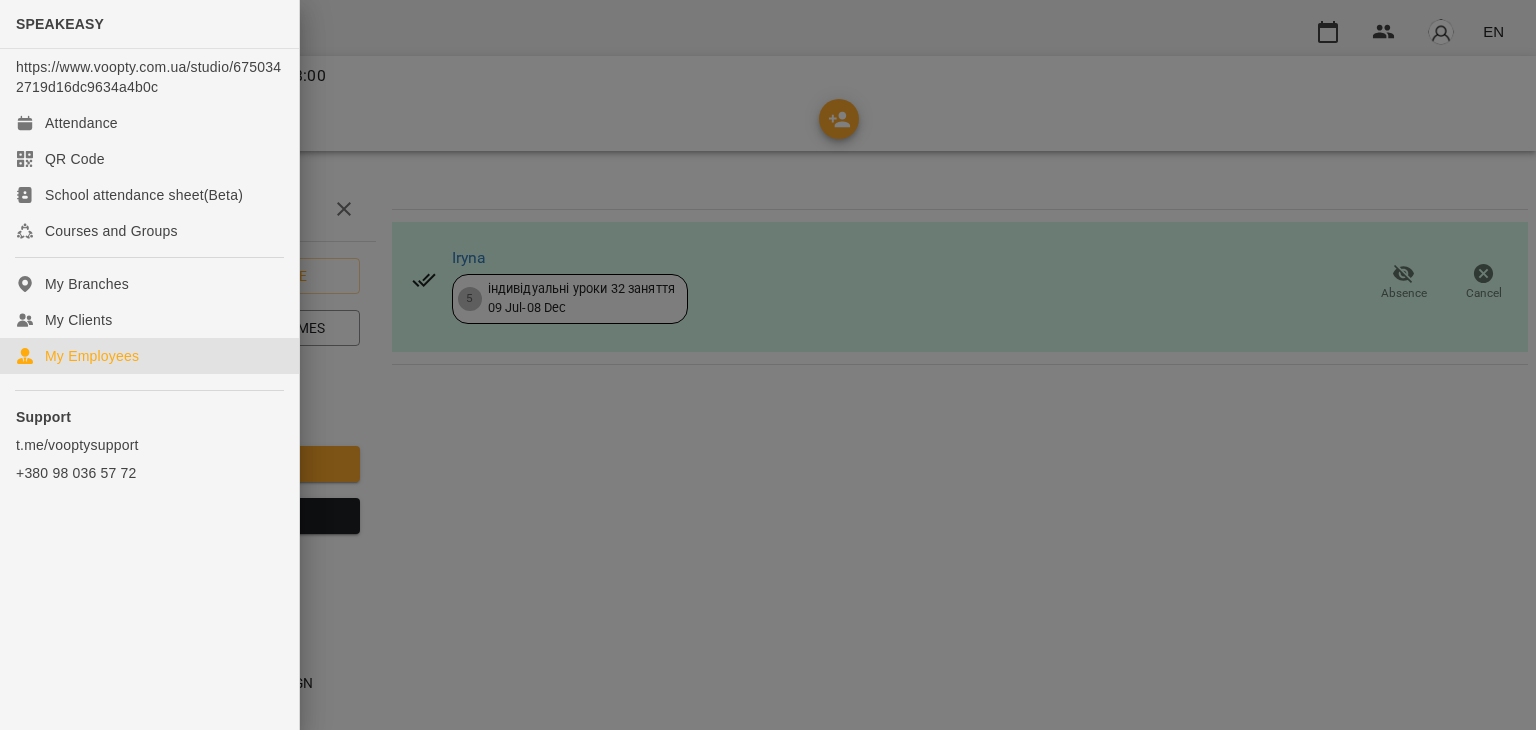 click on "My Employees" 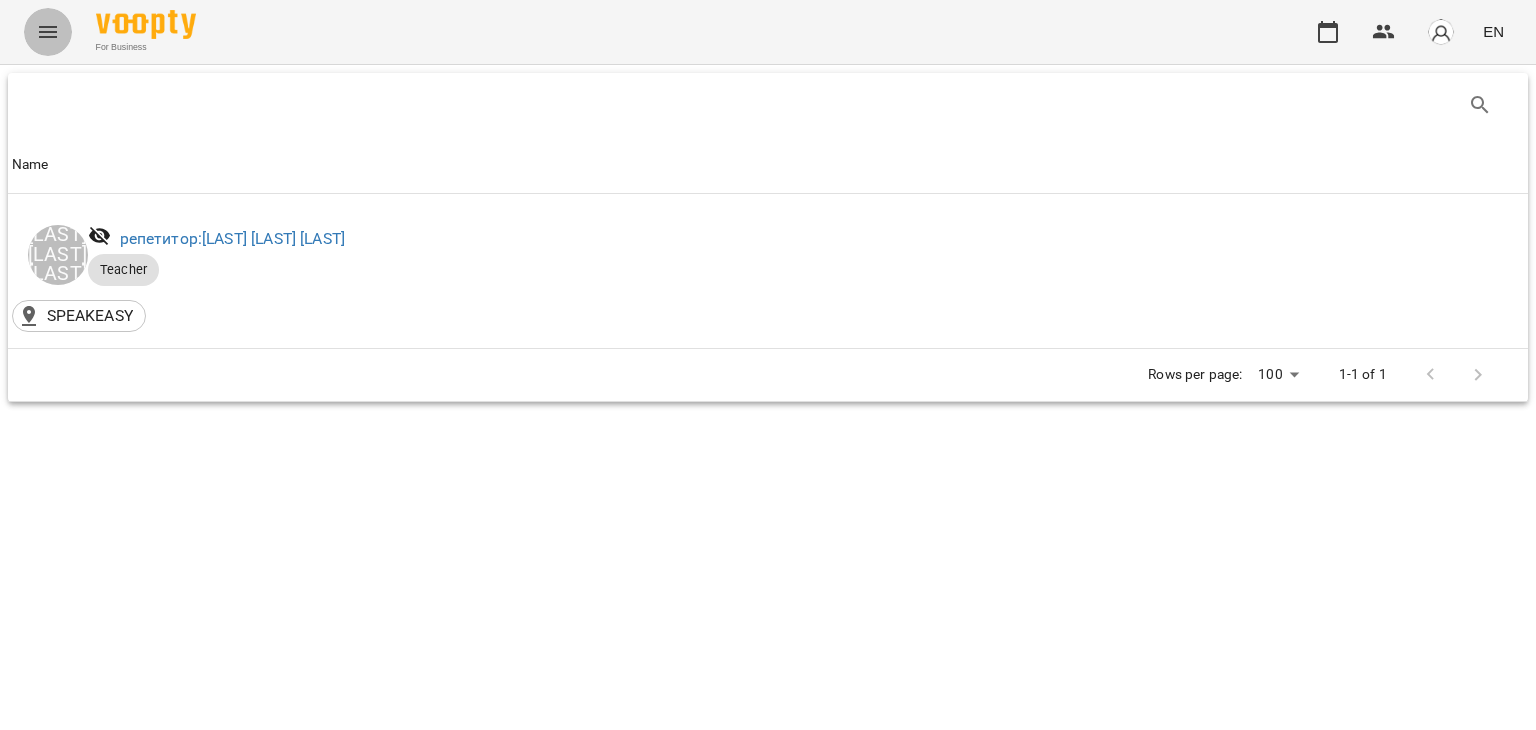 click 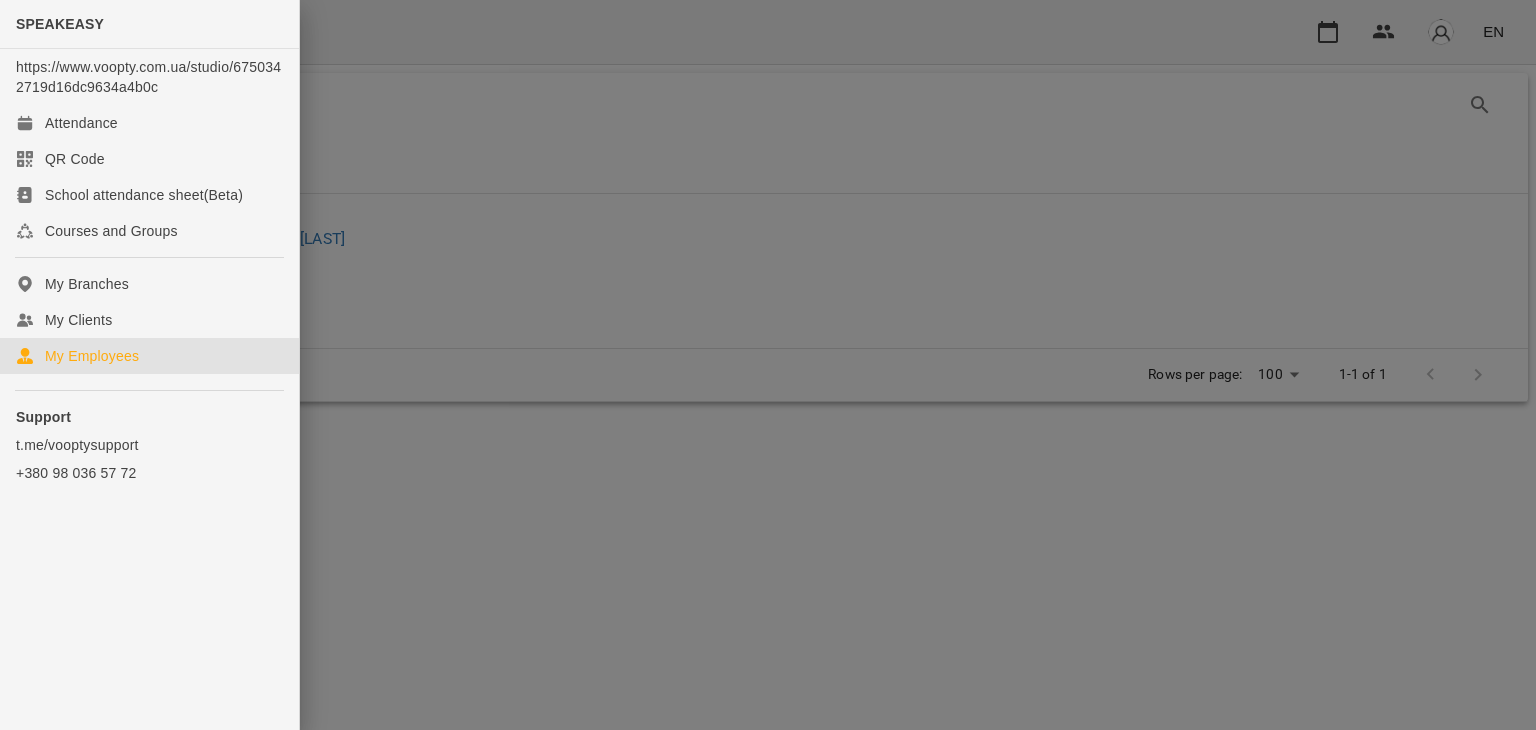click at bounding box center [768, 365] 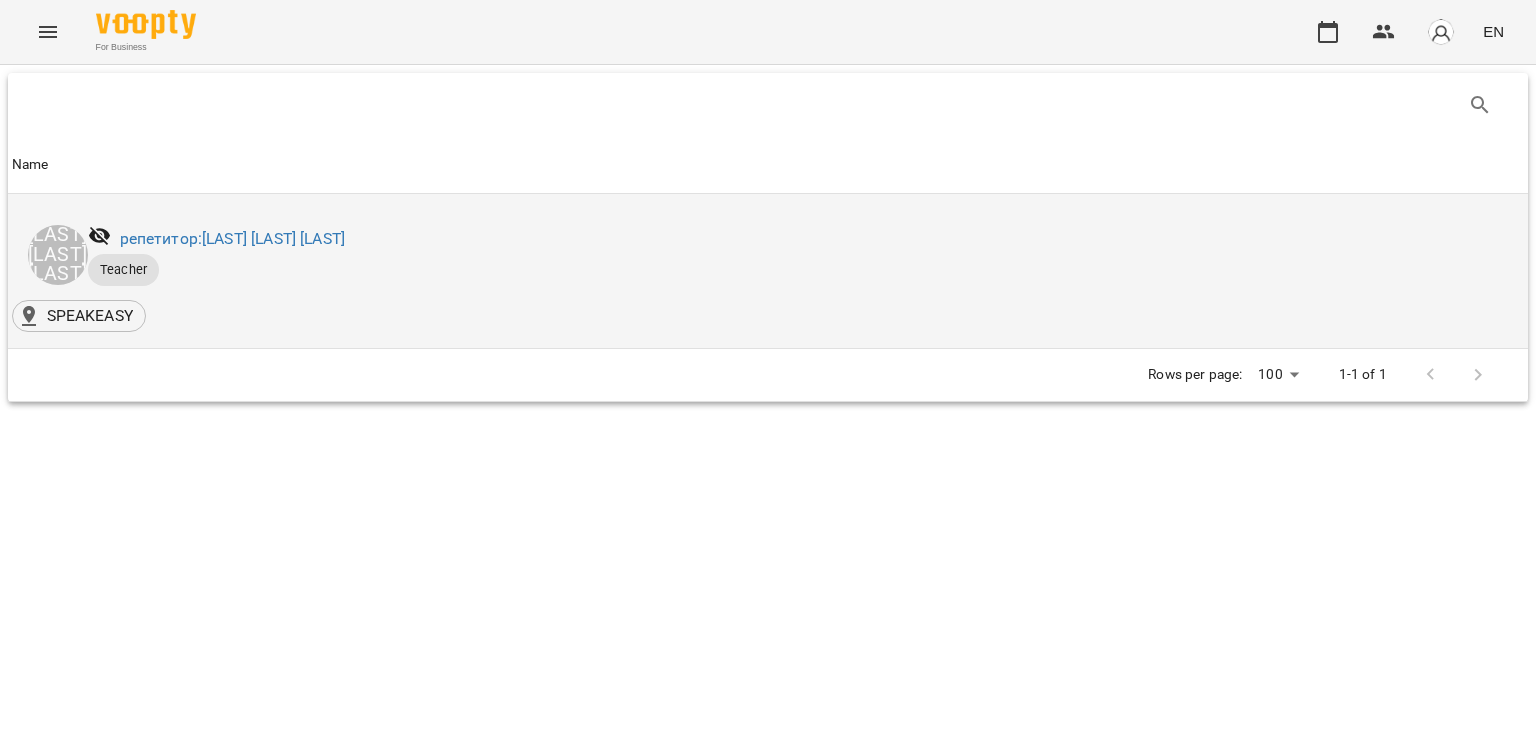 click on "Teacher" at bounding box center (798, 270) 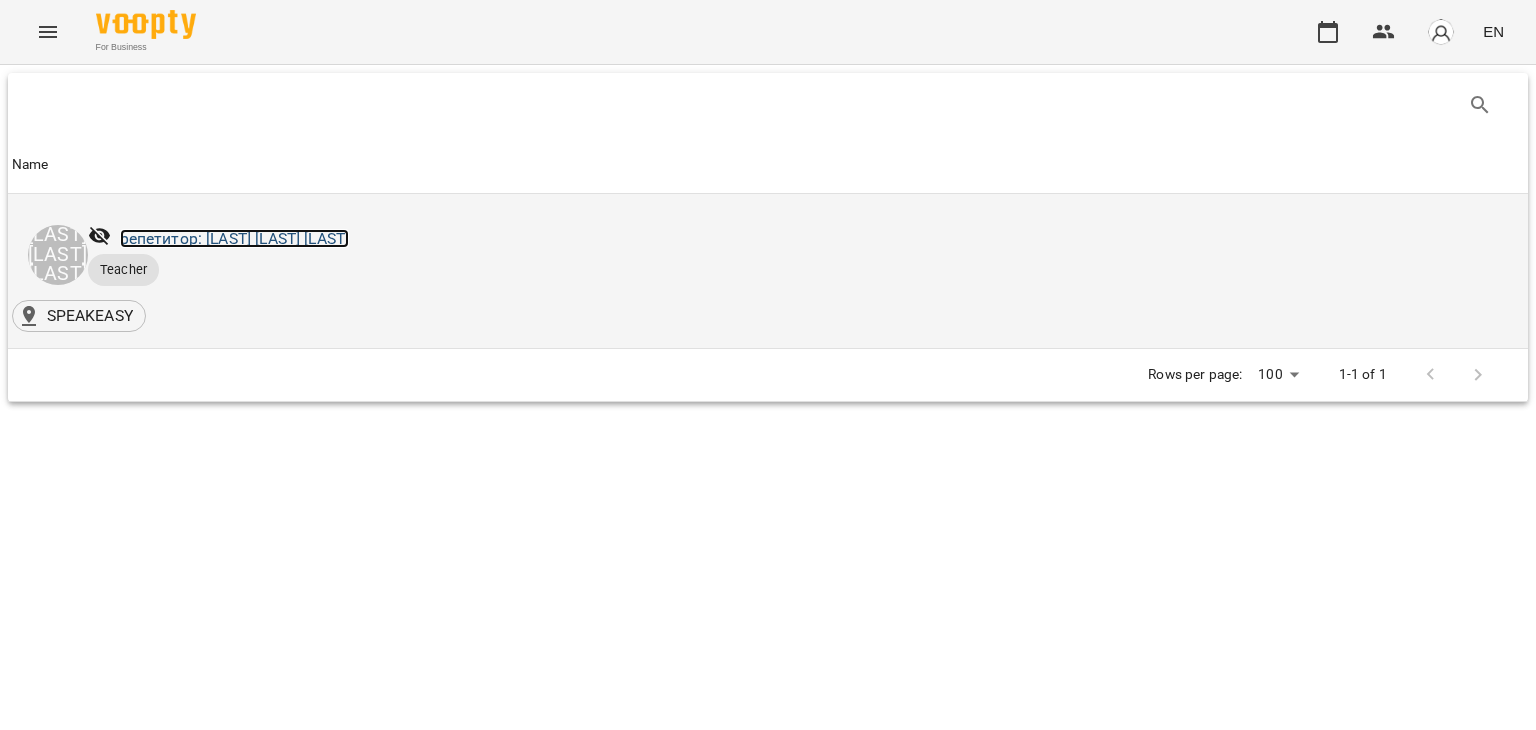 click on "репетитор: Кравців Зоряна Михайлівна" at bounding box center [235, 238] 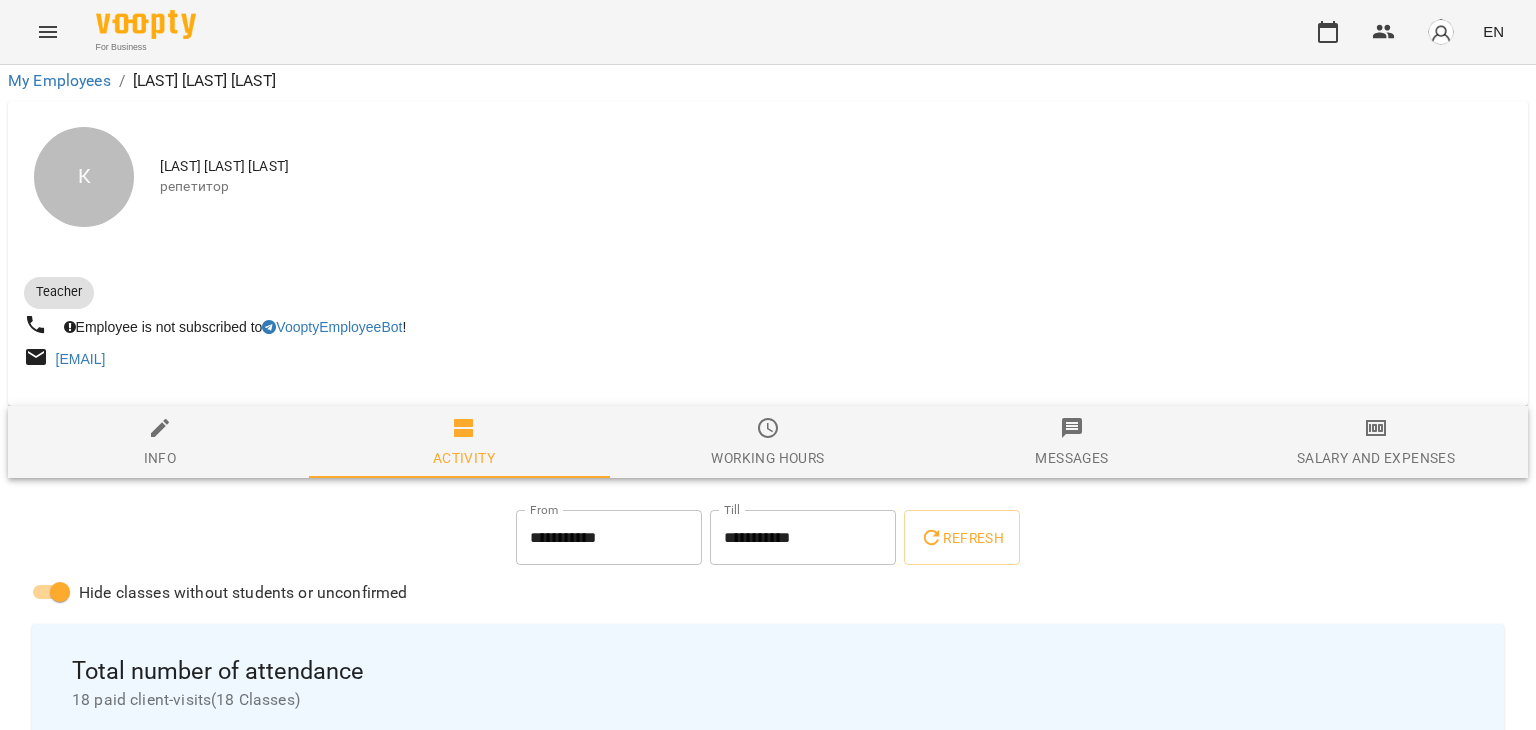 scroll, scrollTop: 796, scrollLeft: 0, axis: vertical 